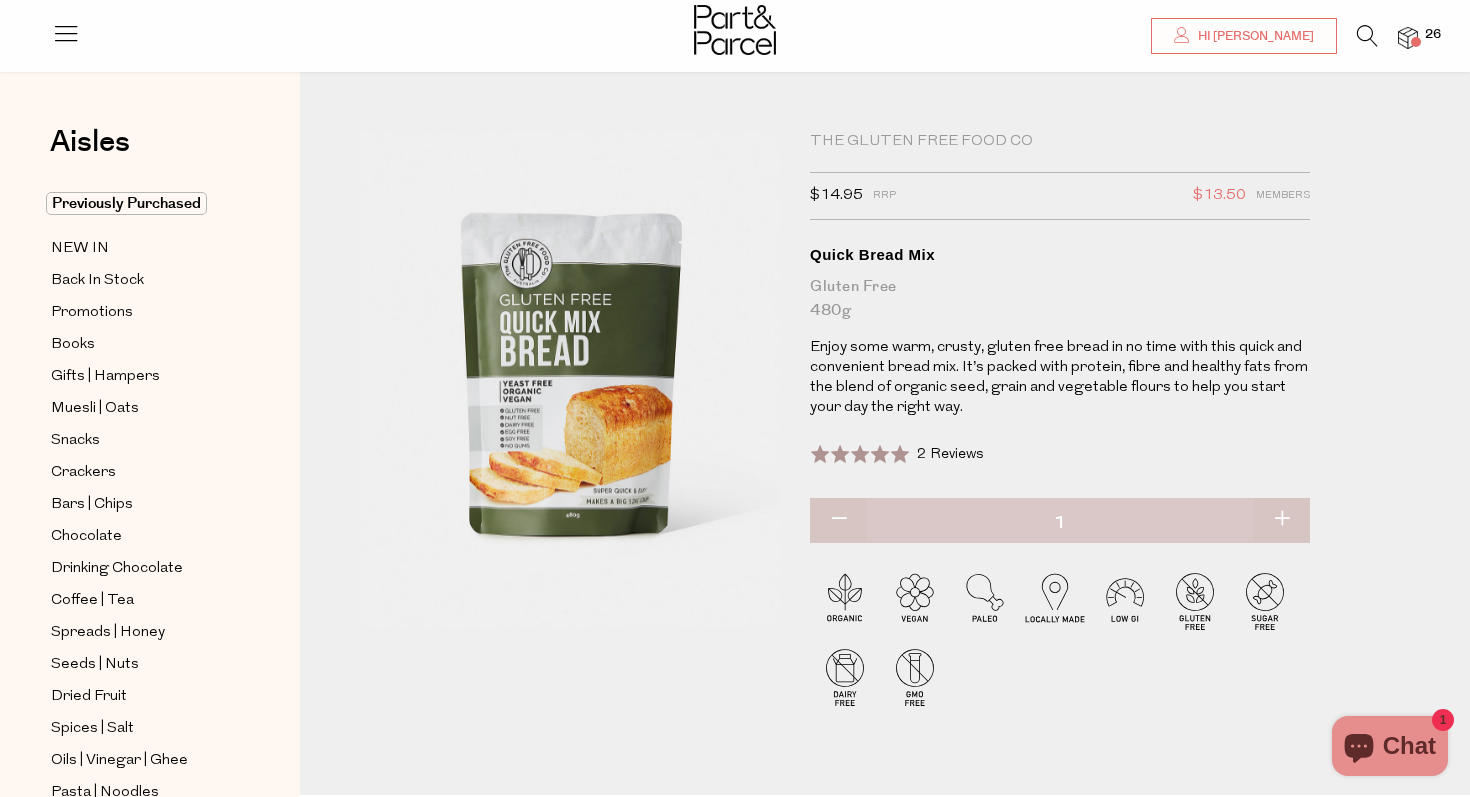 scroll, scrollTop: 351, scrollLeft: 0, axis: vertical 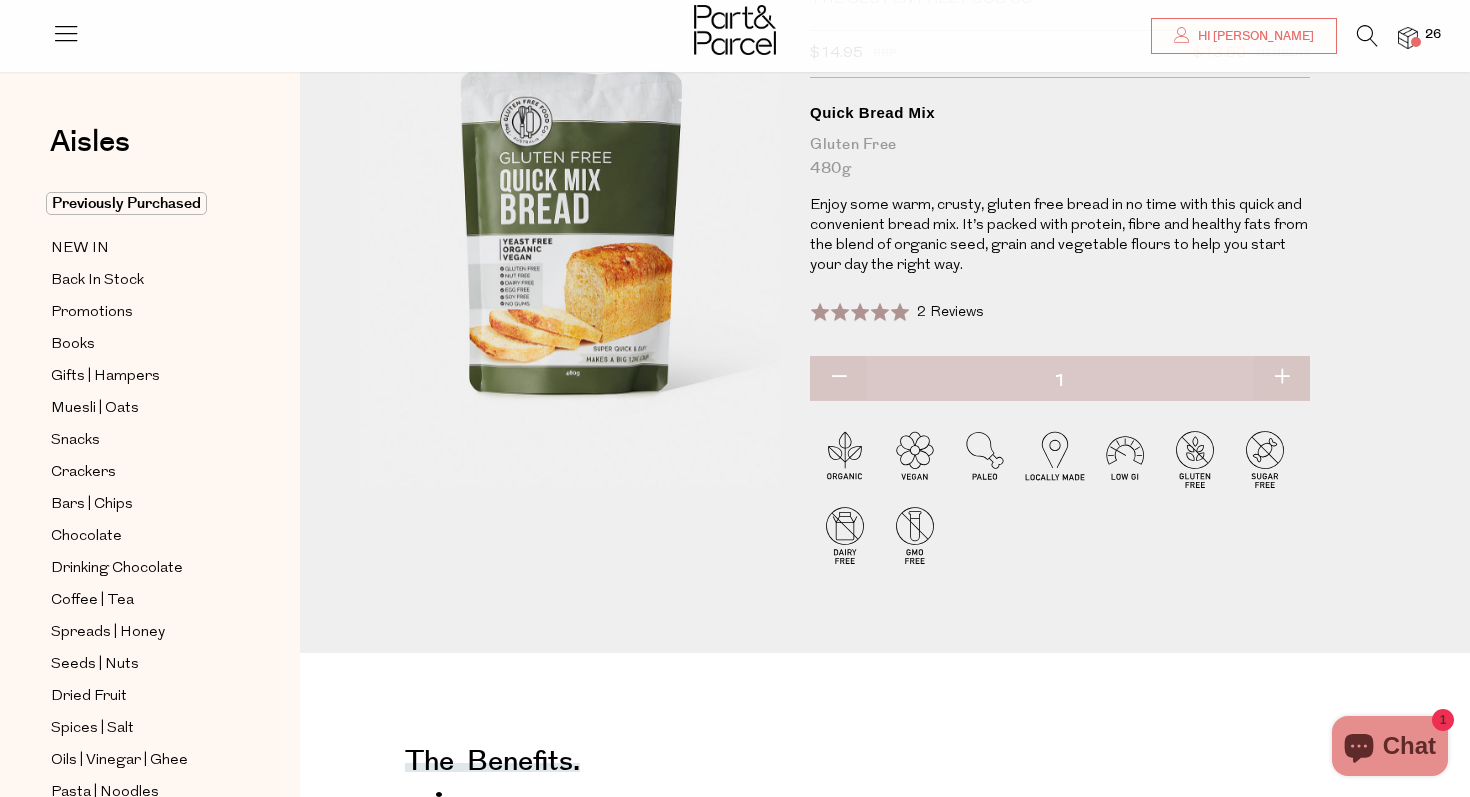 click on "26" at bounding box center [1433, 35] 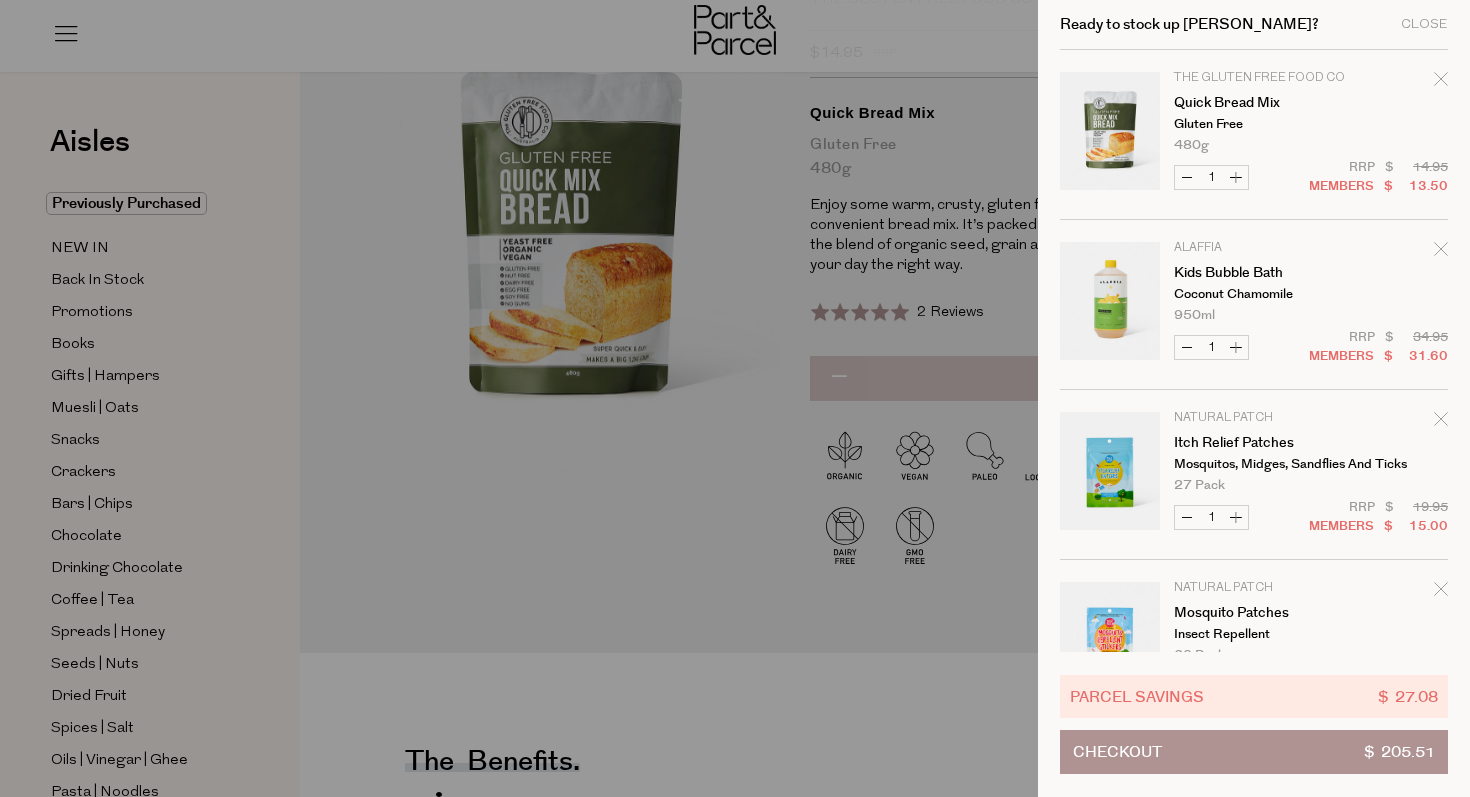 click on "Decrease Kids Bubble Bath" at bounding box center [1187, 347] 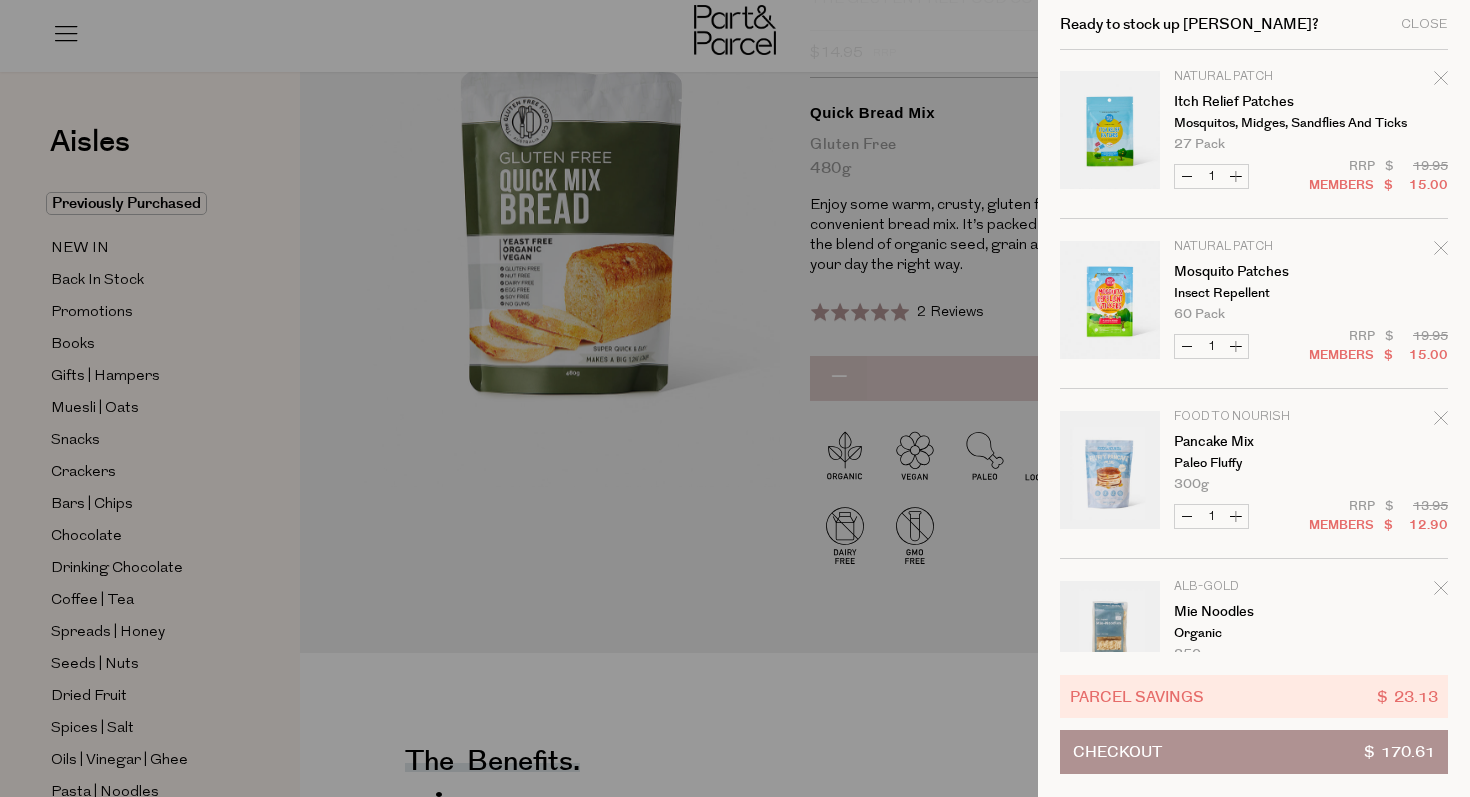 scroll, scrollTop: 159, scrollLeft: 0, axis: vertical 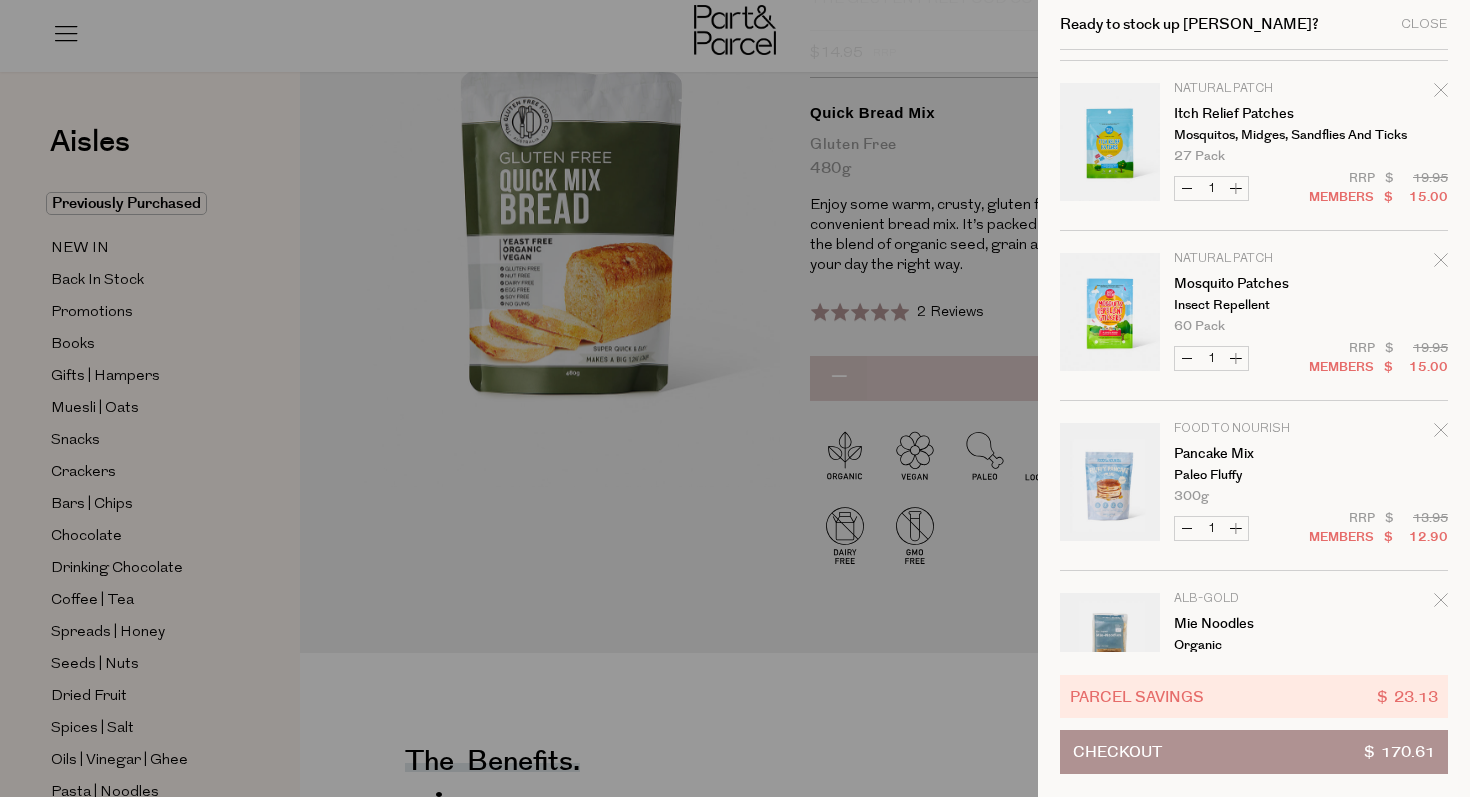 click 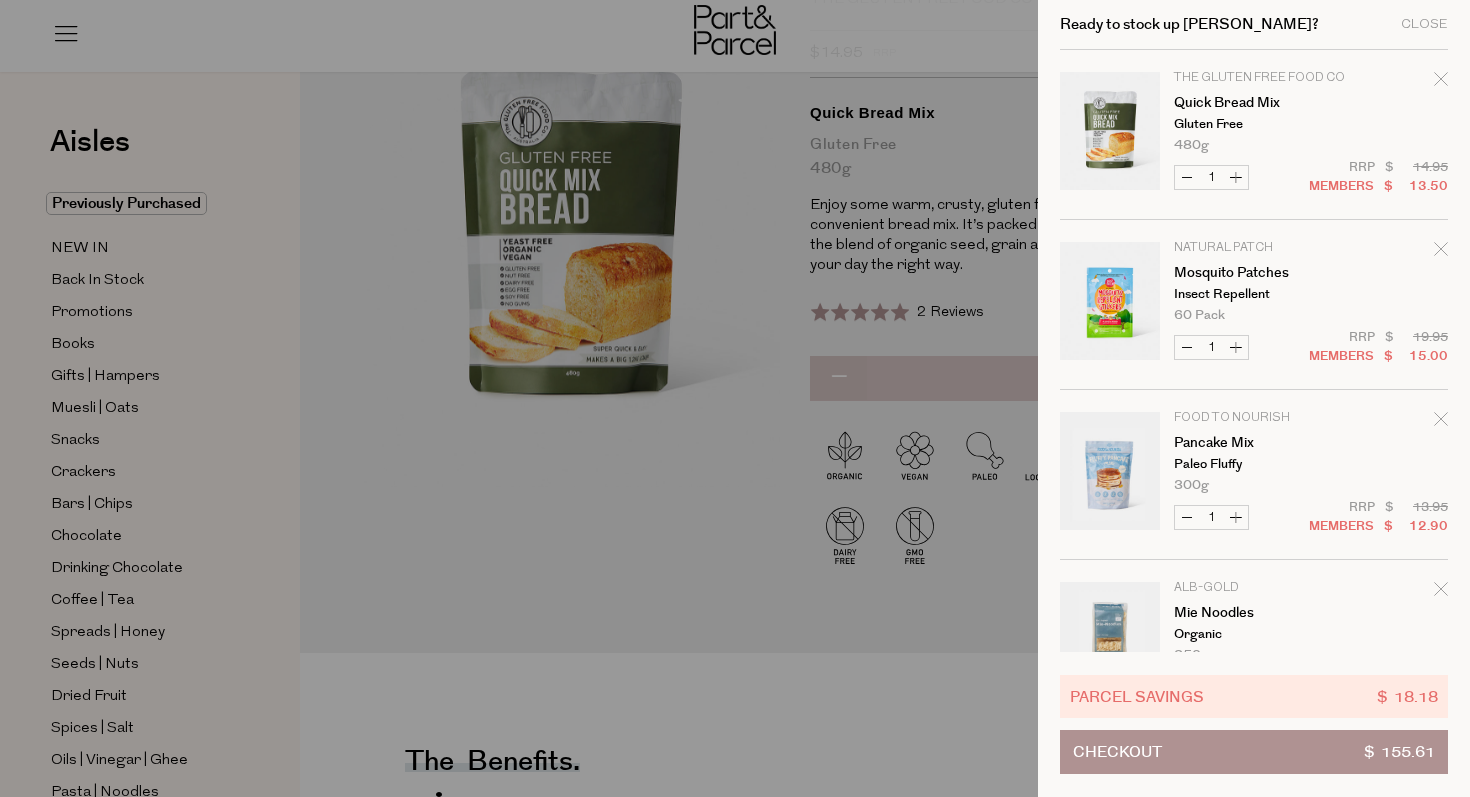click 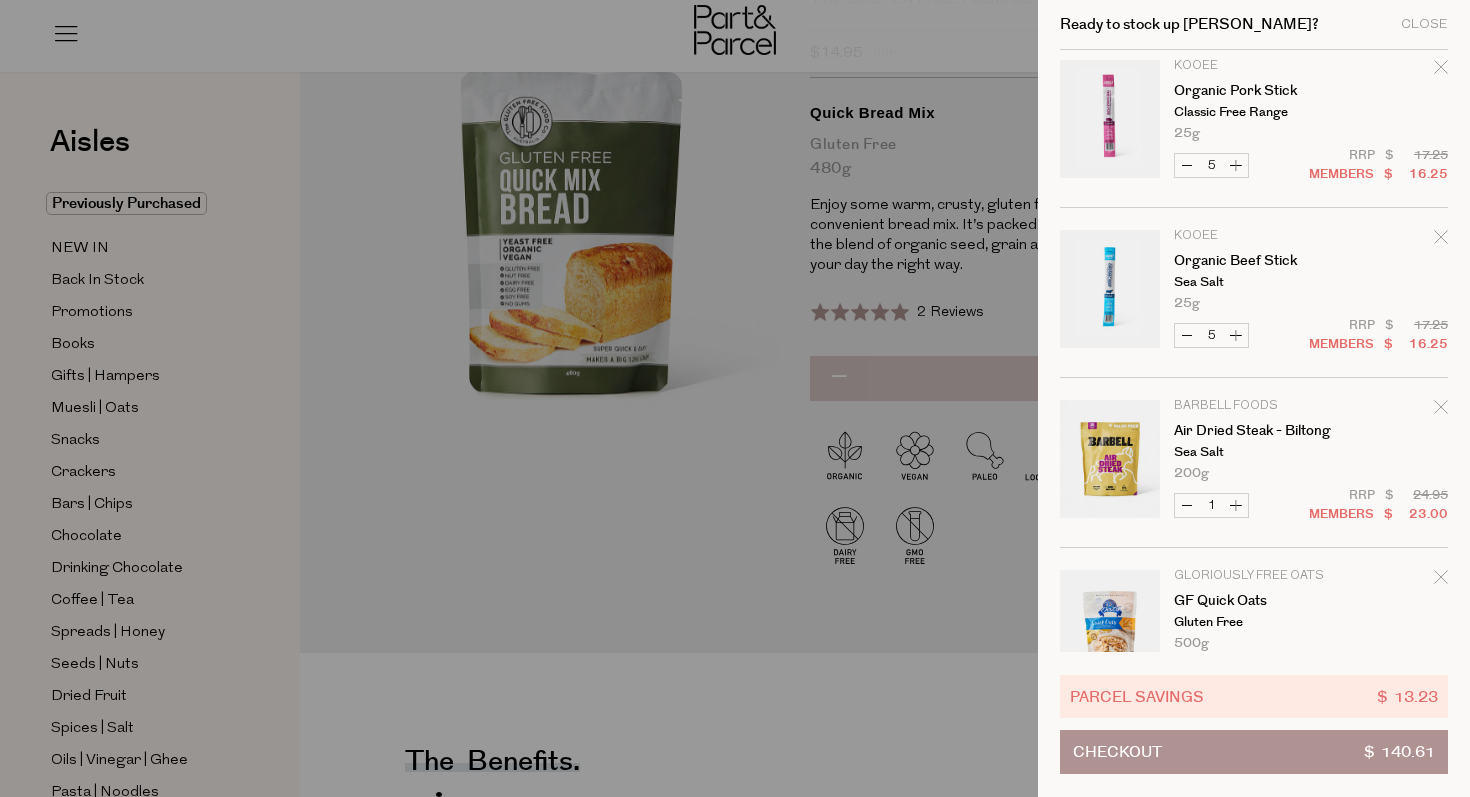 scroll, scrollTop: 1268, scrollLeft: 0, axis: vertical 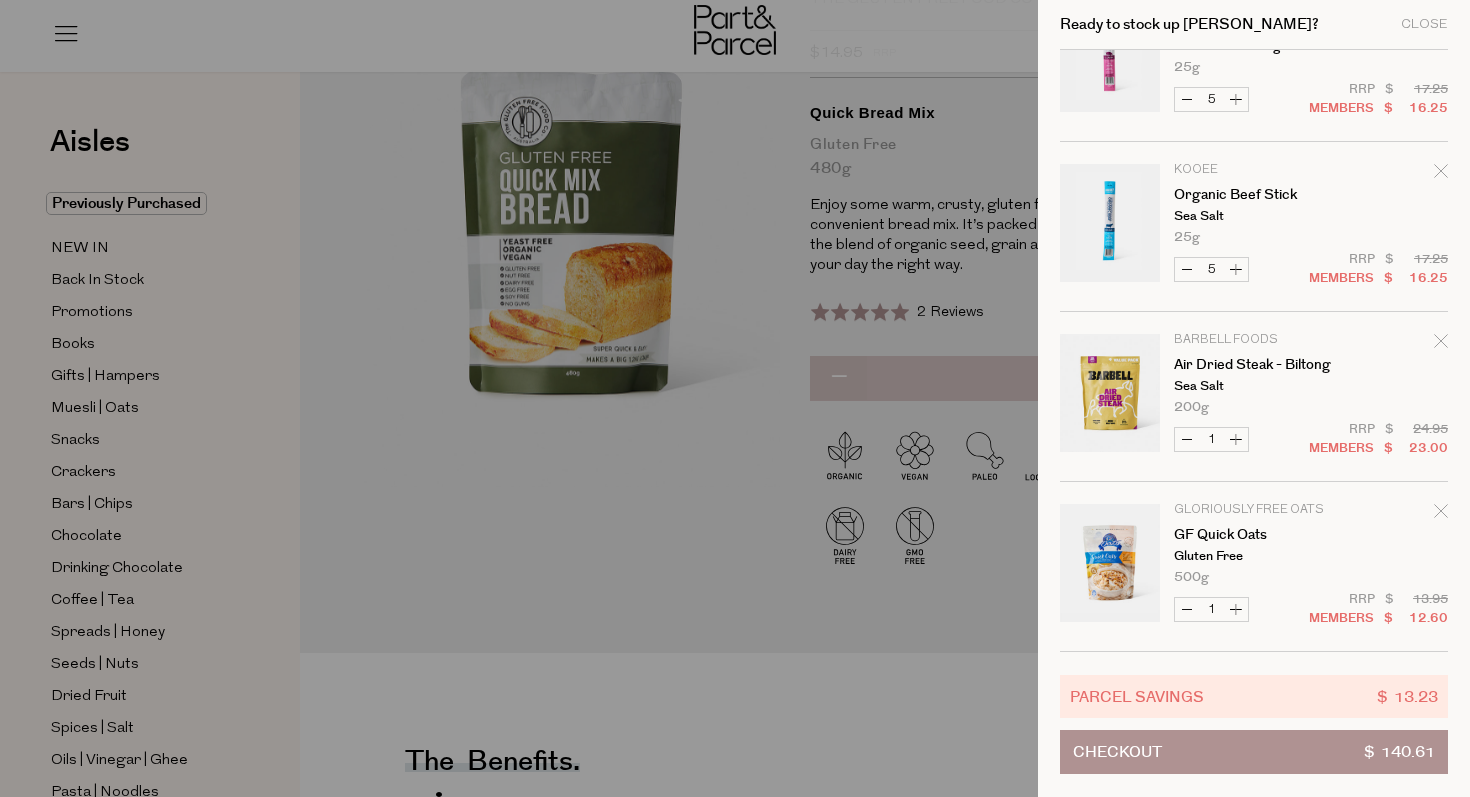click 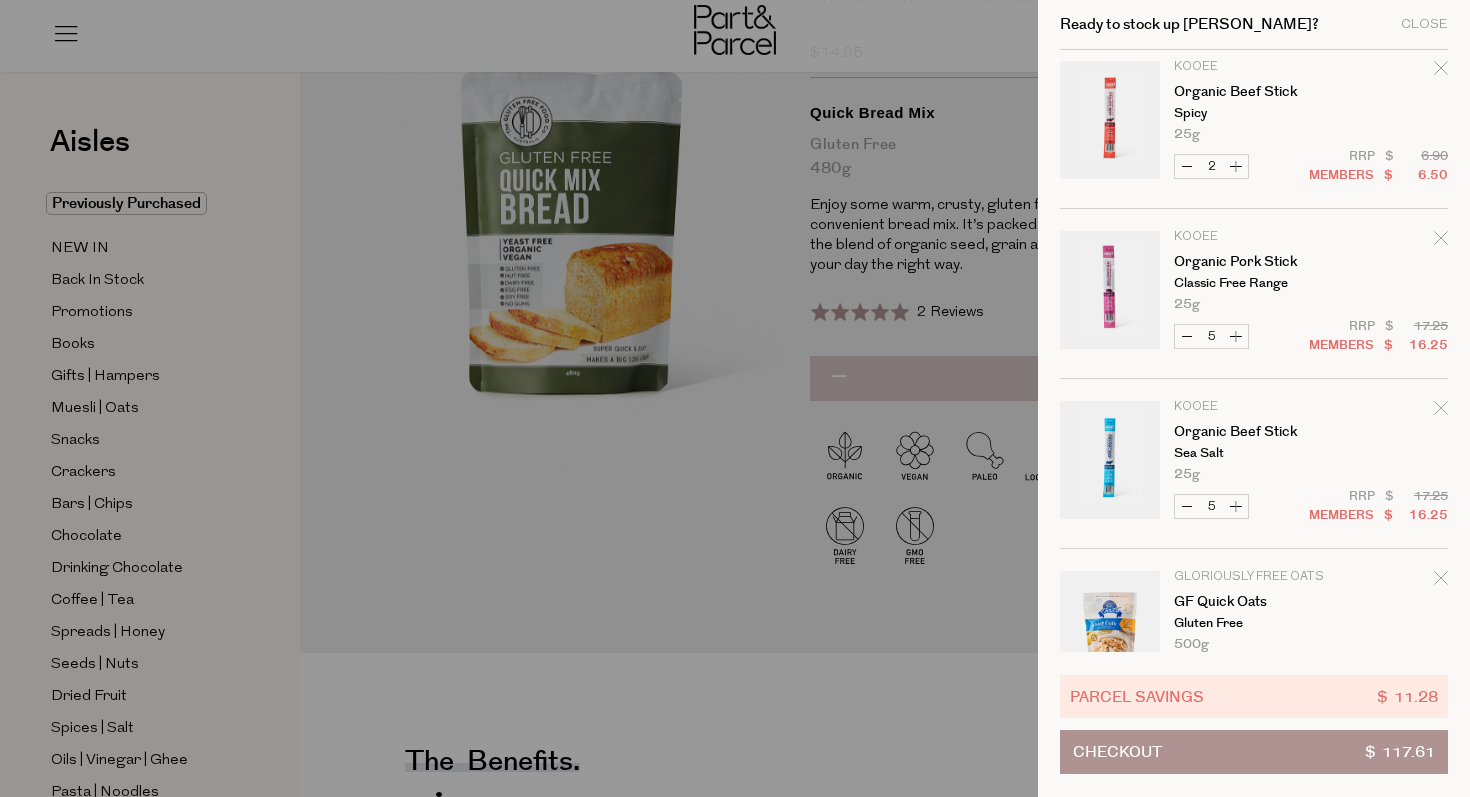 scroll, scrollTop: 1098, scrollLeft: 0, axis: vertical 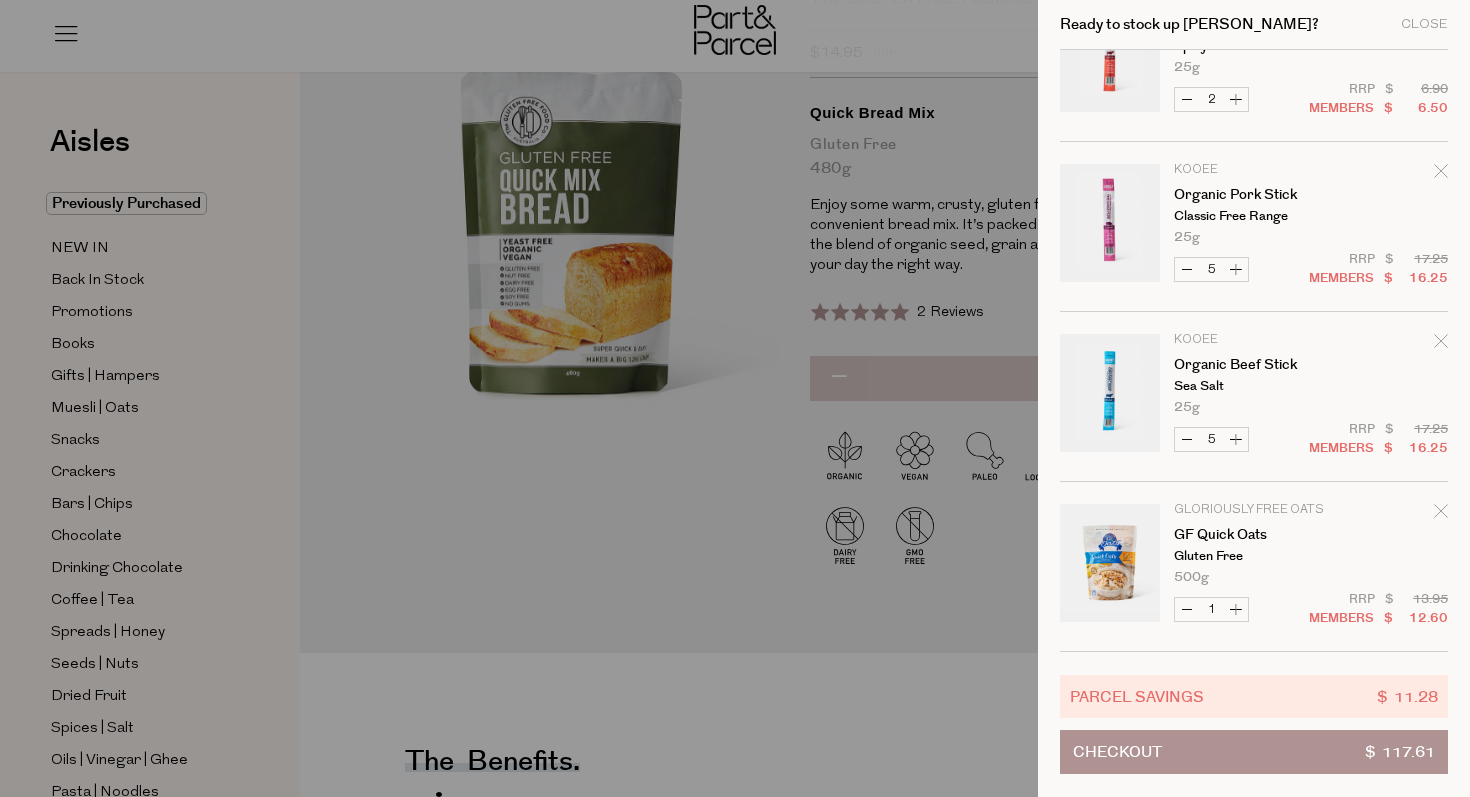 click at bounding box center [735, 398] 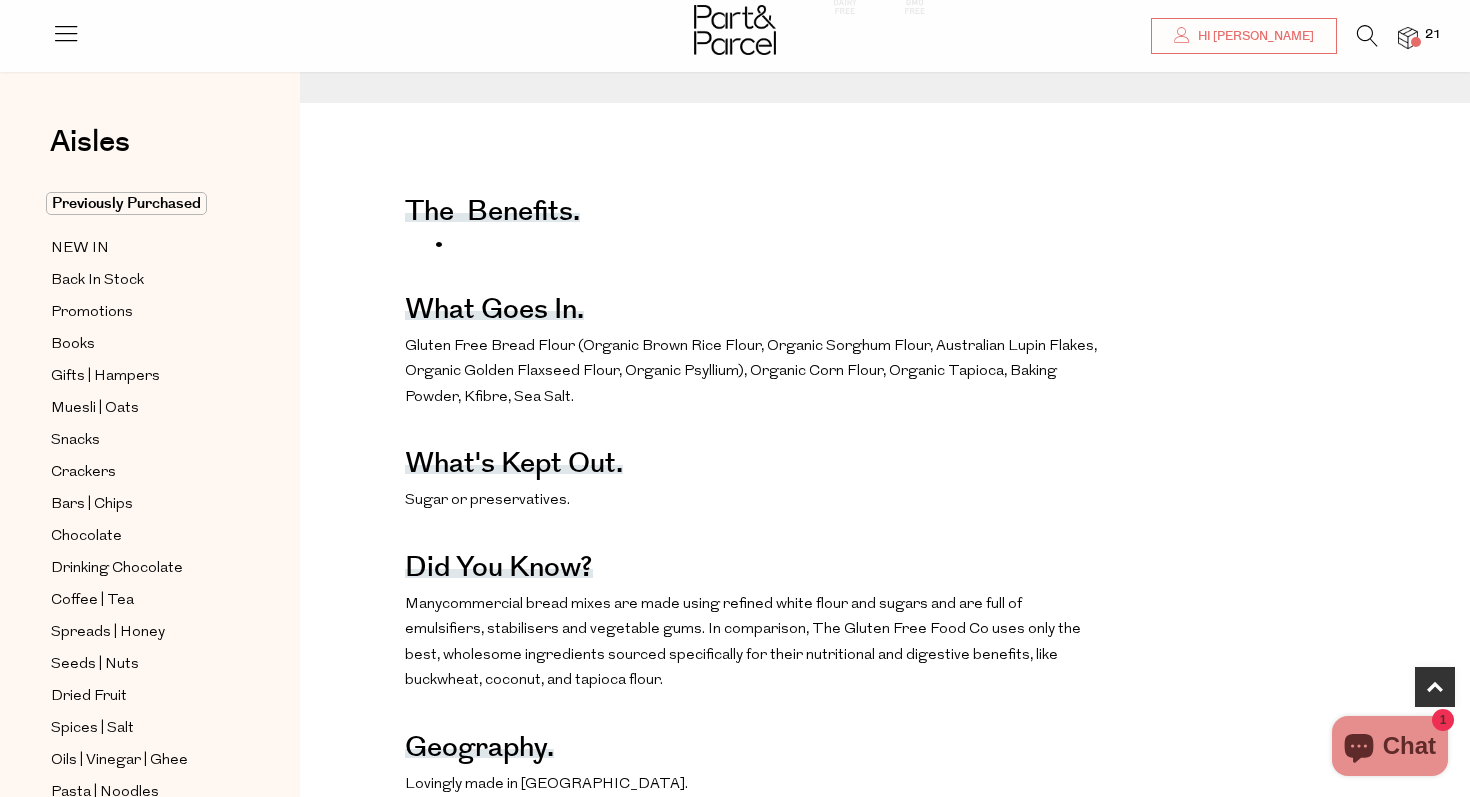 scroll, scrollTop: 702, scrollLeft: 0, axis: vertical 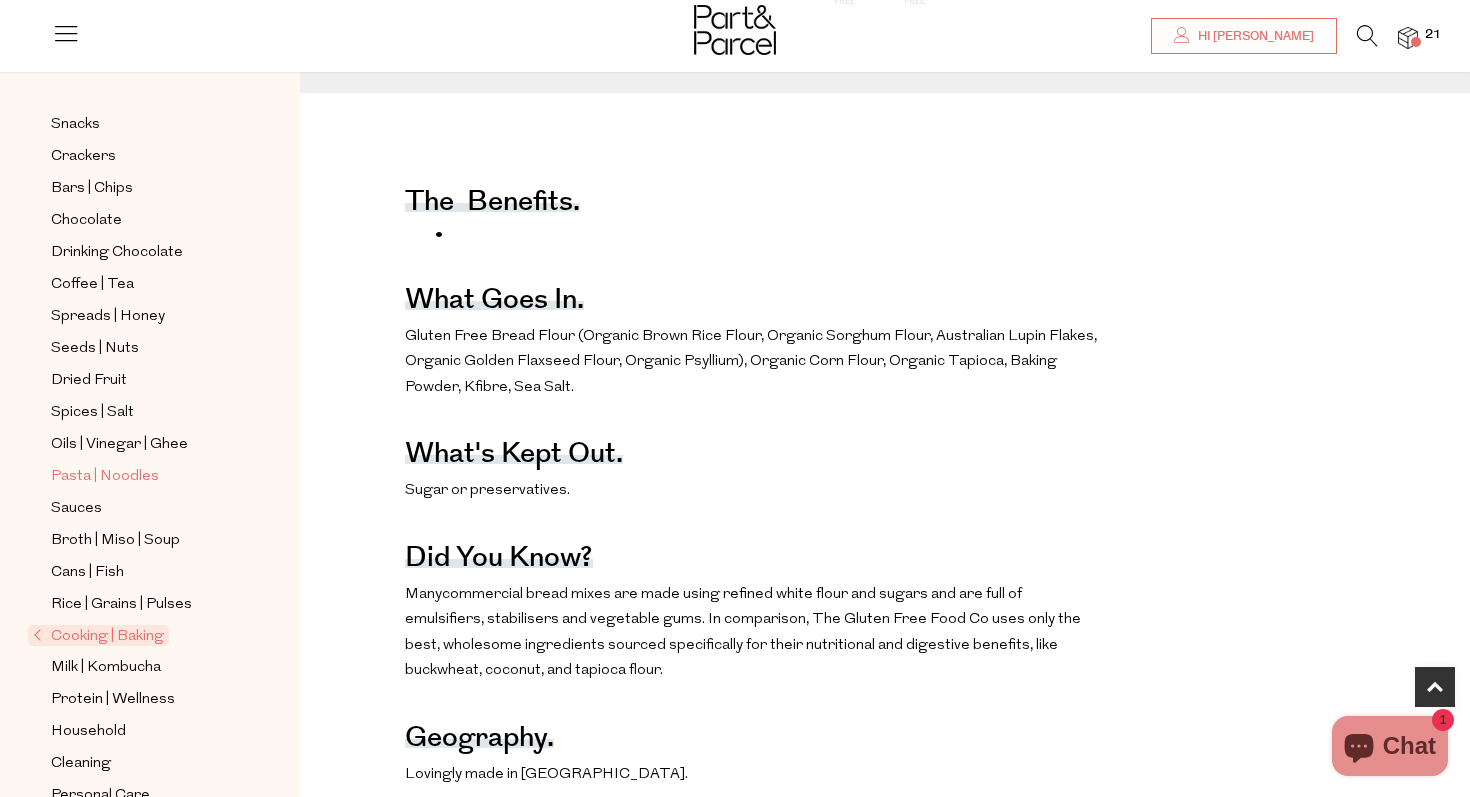 click on "Pasta | Noodles" at bounding box center (105, 477) 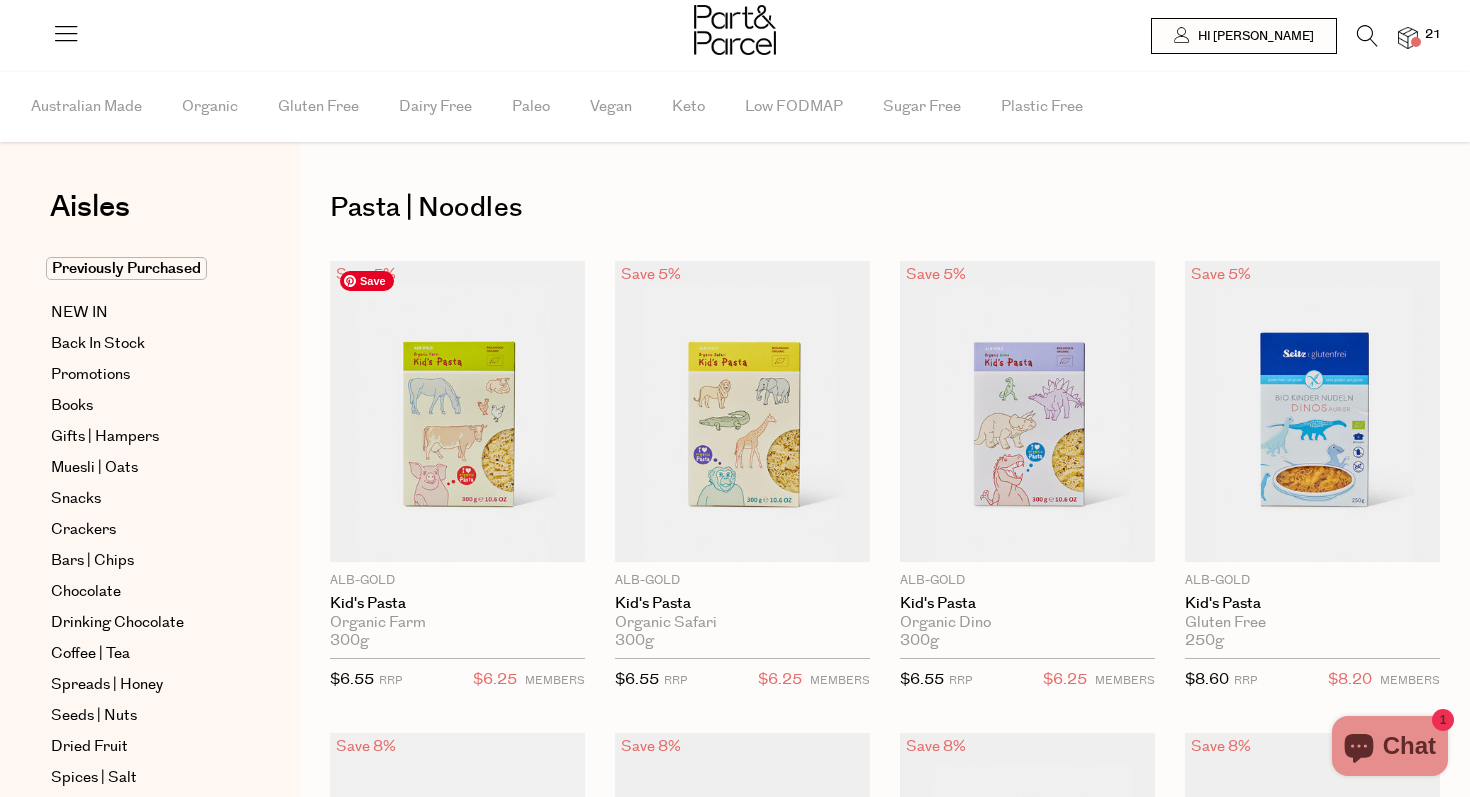scroll, scrollTop: 0, scrollLeft: 0, axis: both 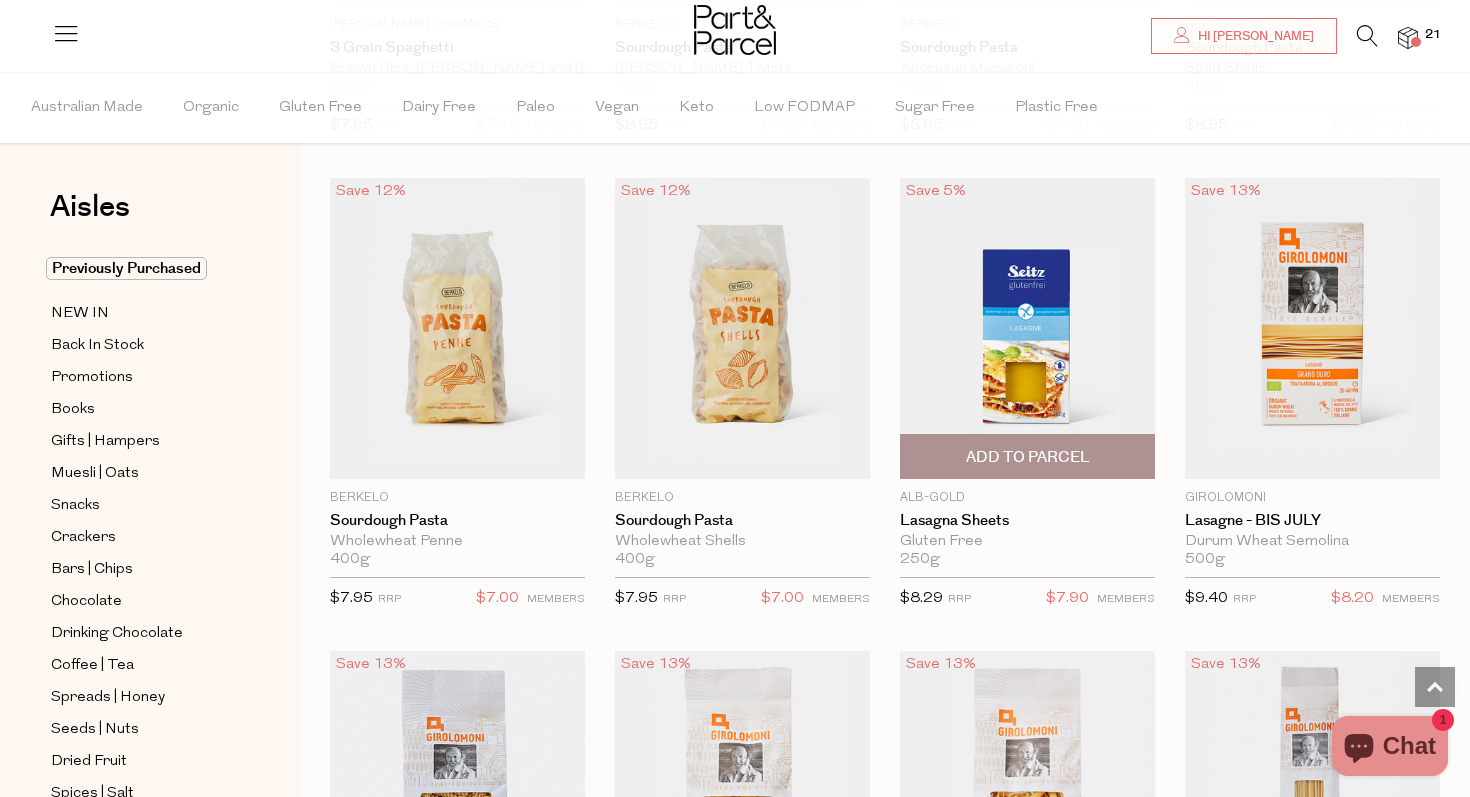 click on "Add To Parcel" at bounding box center [1028, 457] 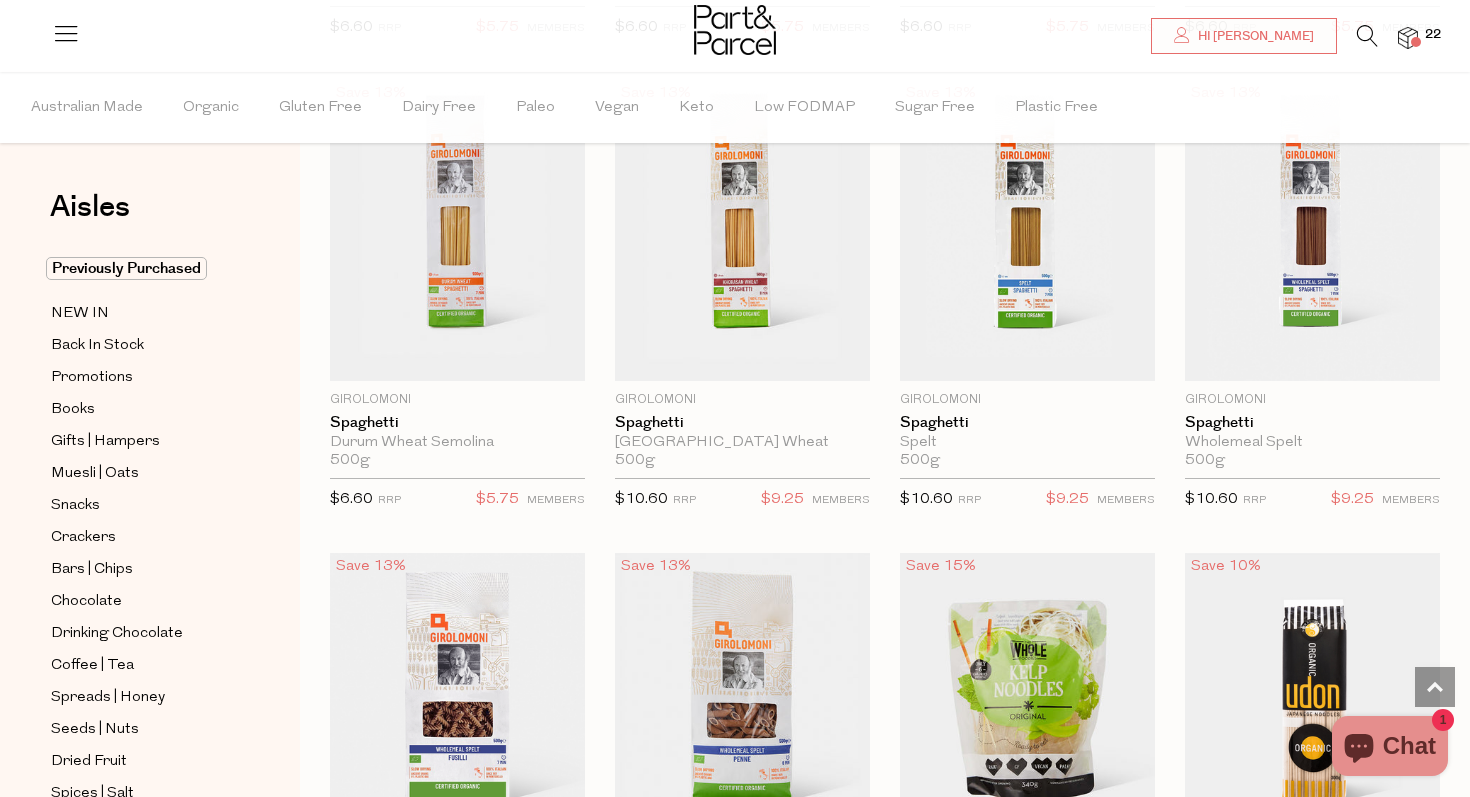scroll, scrollTop: 3494, scrollLeft: 0, axis: vertical 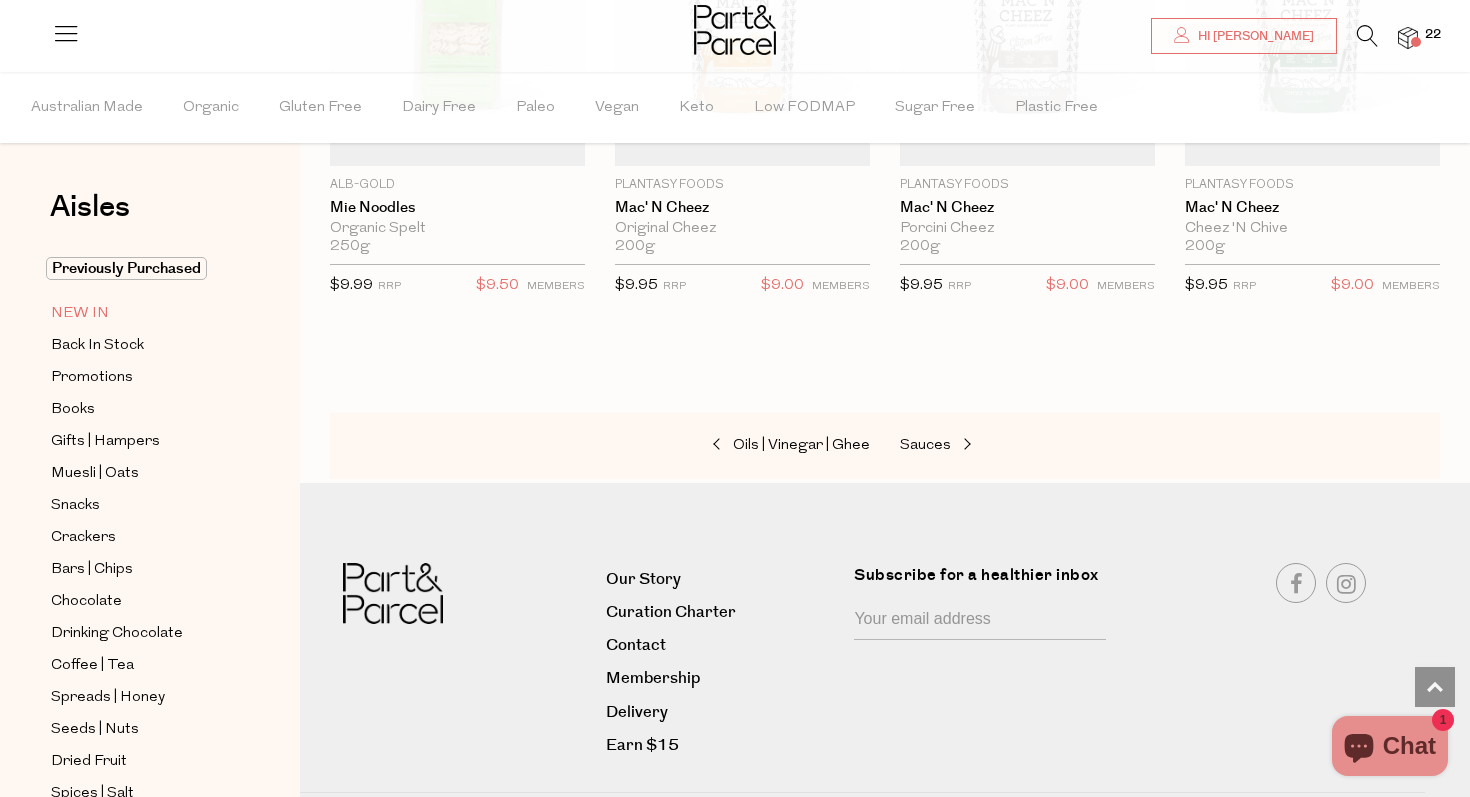 click on "NEW IN" at bounding box center (80, 314) 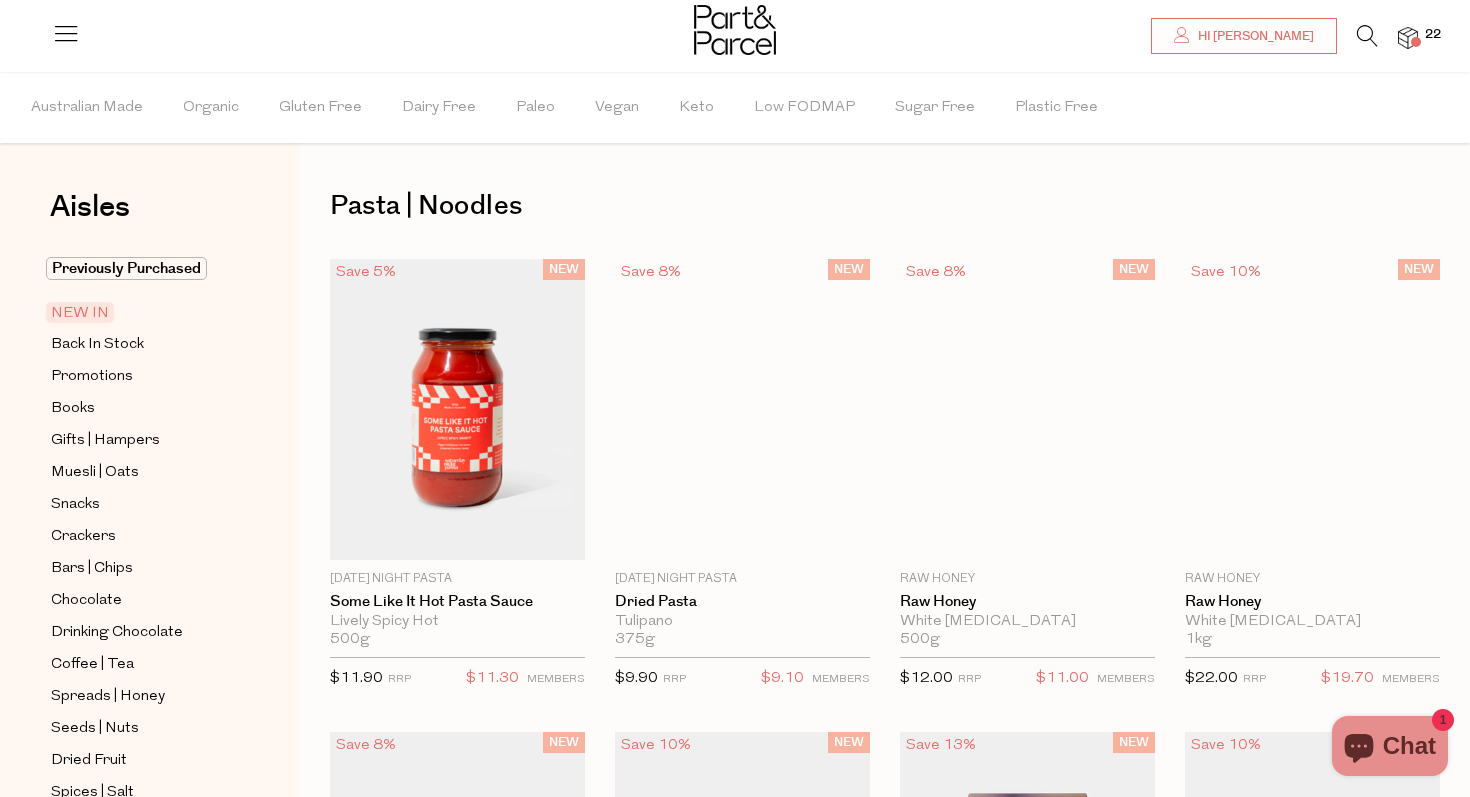 scroll, scrollTop: 0, scrollLeft: 0, axis: both 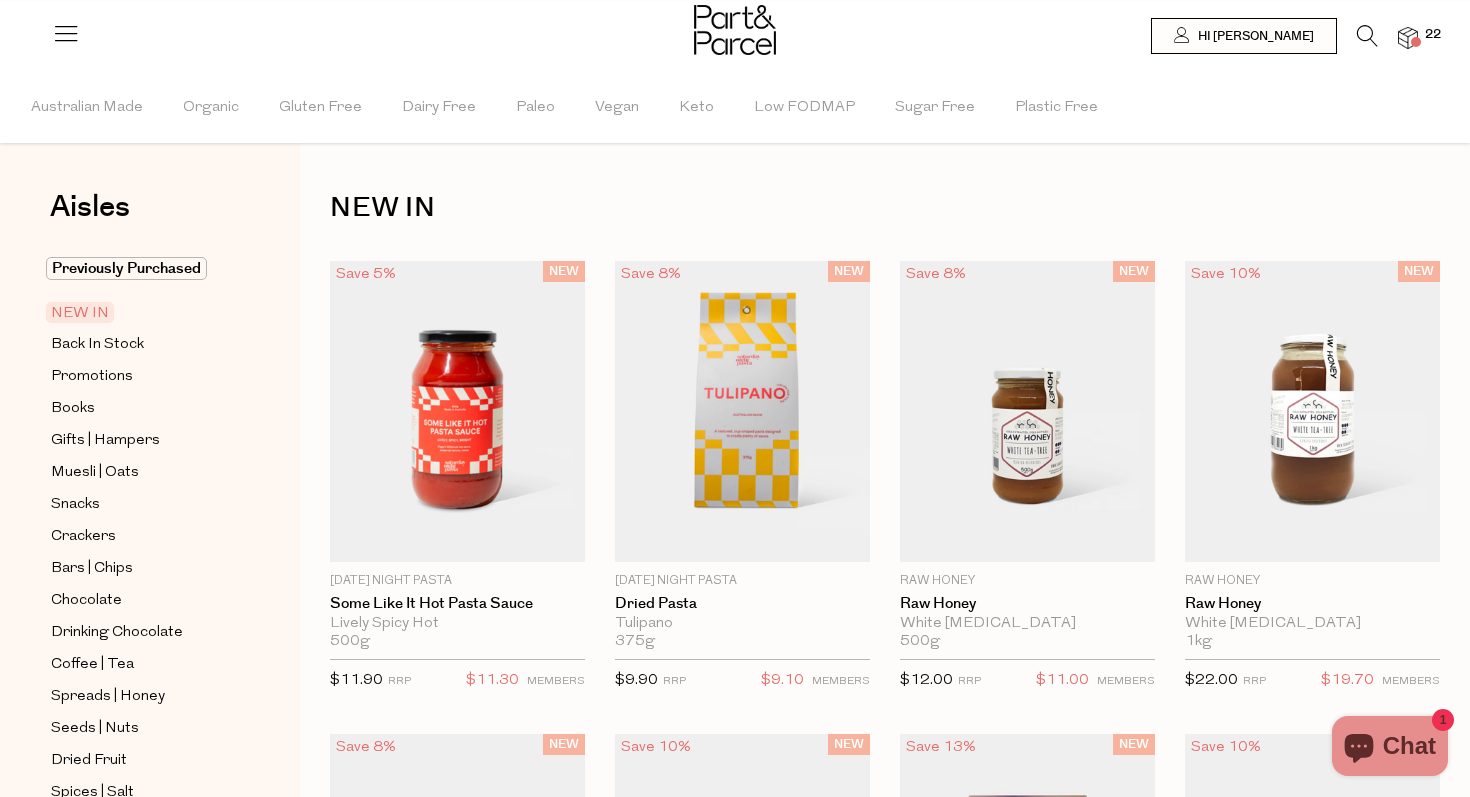 click on "Aisles                                     Clear
Previously Purchased
NEW IN
Back In Stock
Promotions
Books
Gifts | Hampers
Muesli | Oats
Snacks
Crackers
Bars | Chips
Chocolate" at bounding box center [150, 434] 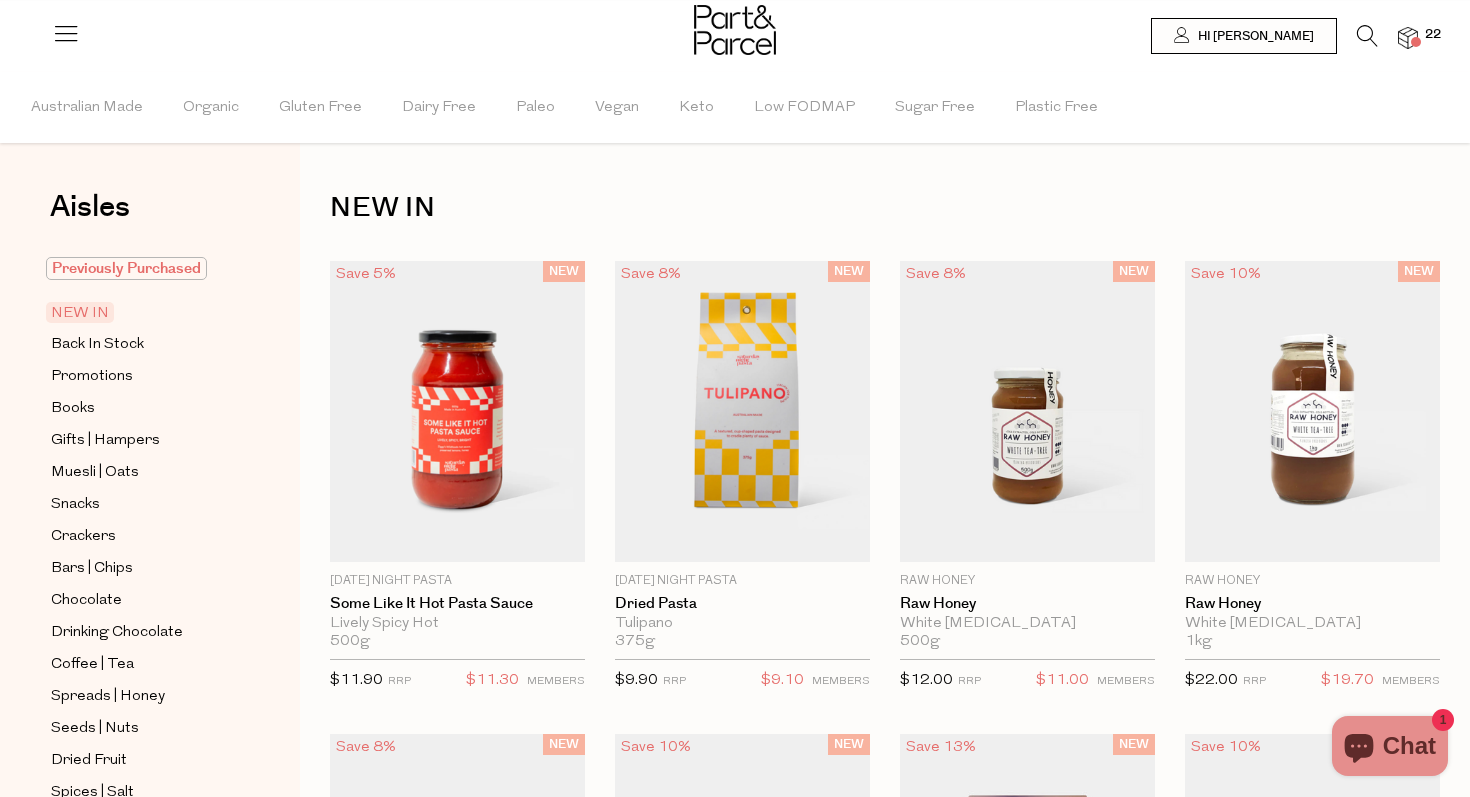 click on "Previously Purchased" at bounding box center (126, 268) 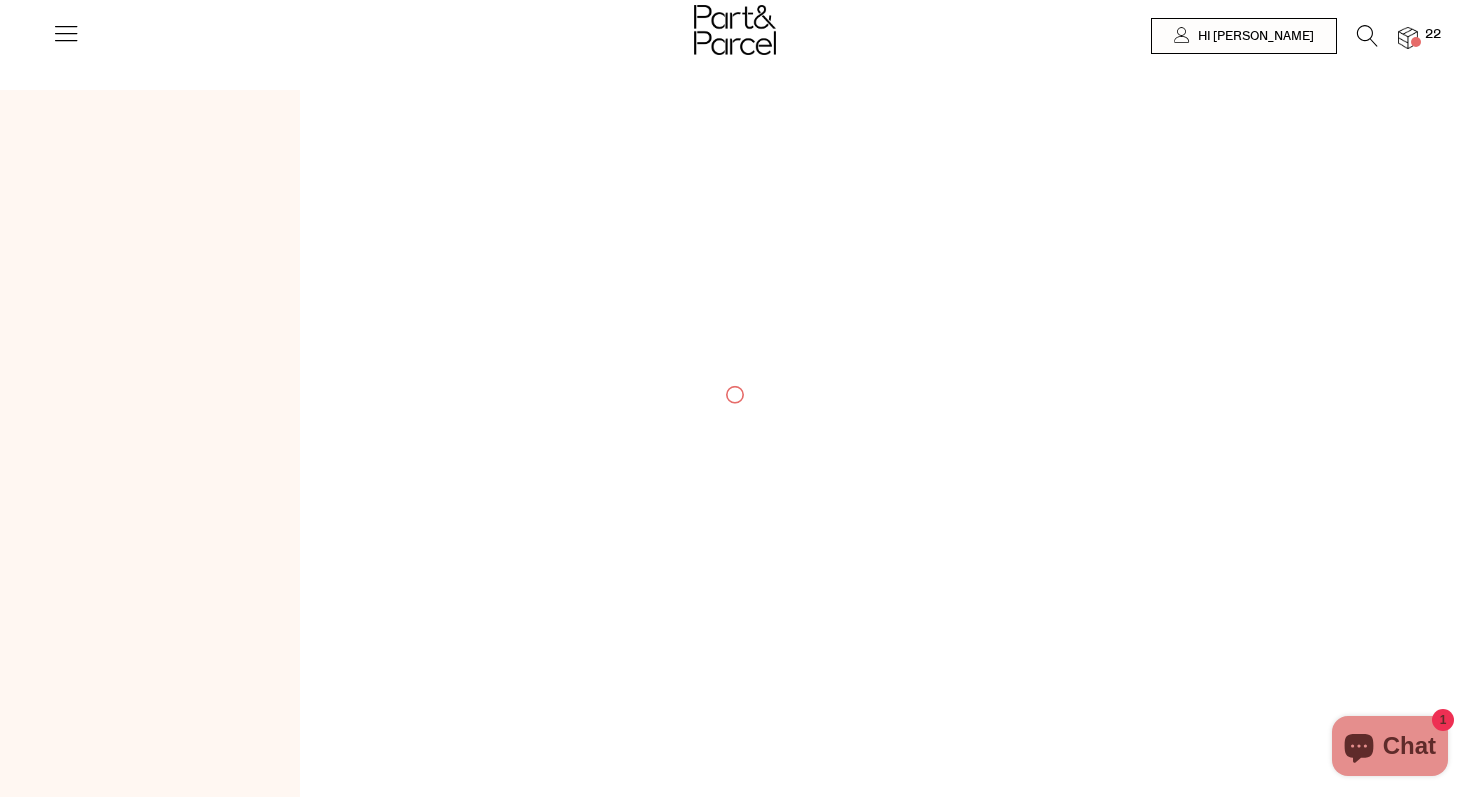 scroll, scrollTop: 0, scrollLeft: 0, axis: both 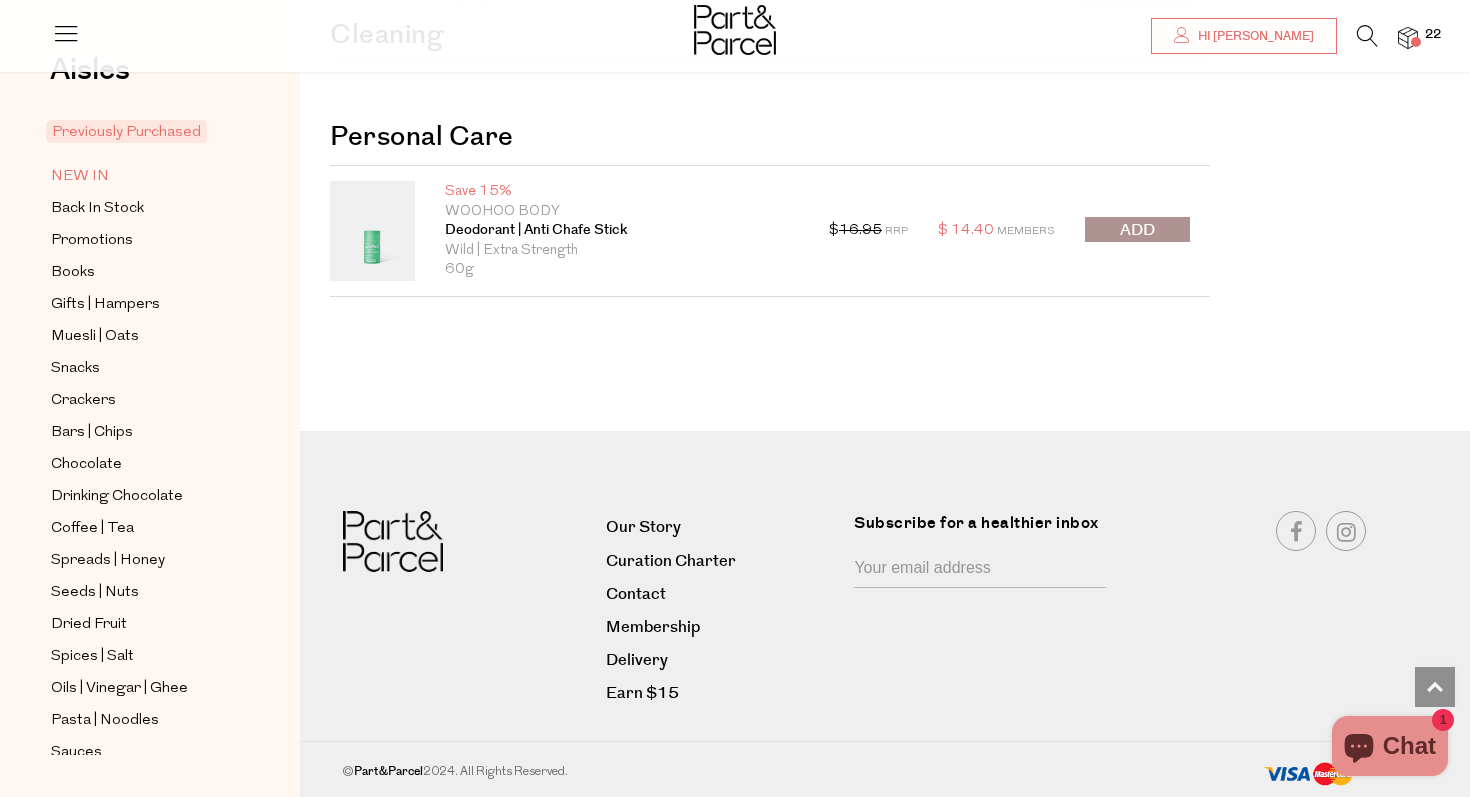 click on "NEW IN" at bounding box center [80, 177] 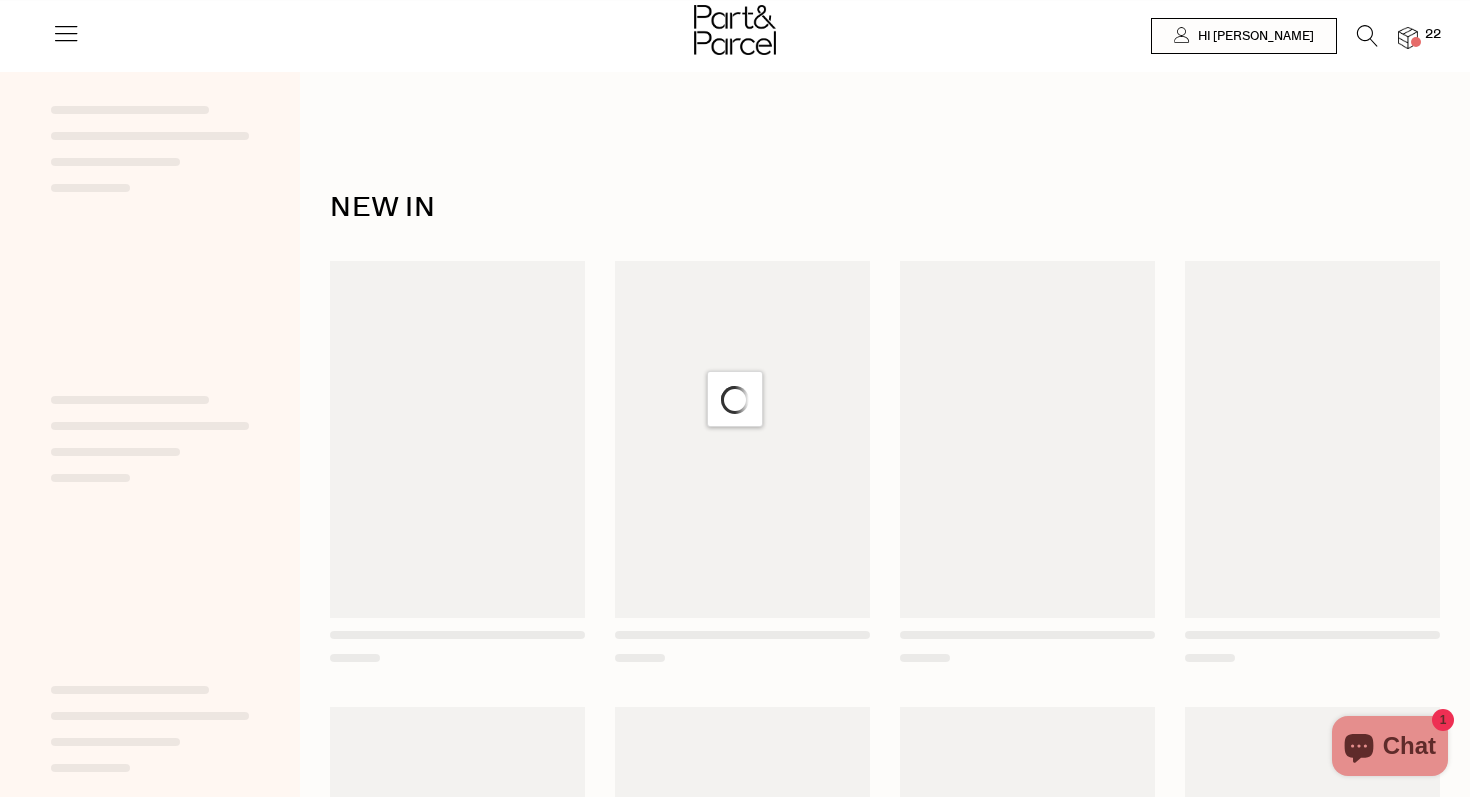 scroll, scrollTop: 0, scrollLeft: 0, axis: both 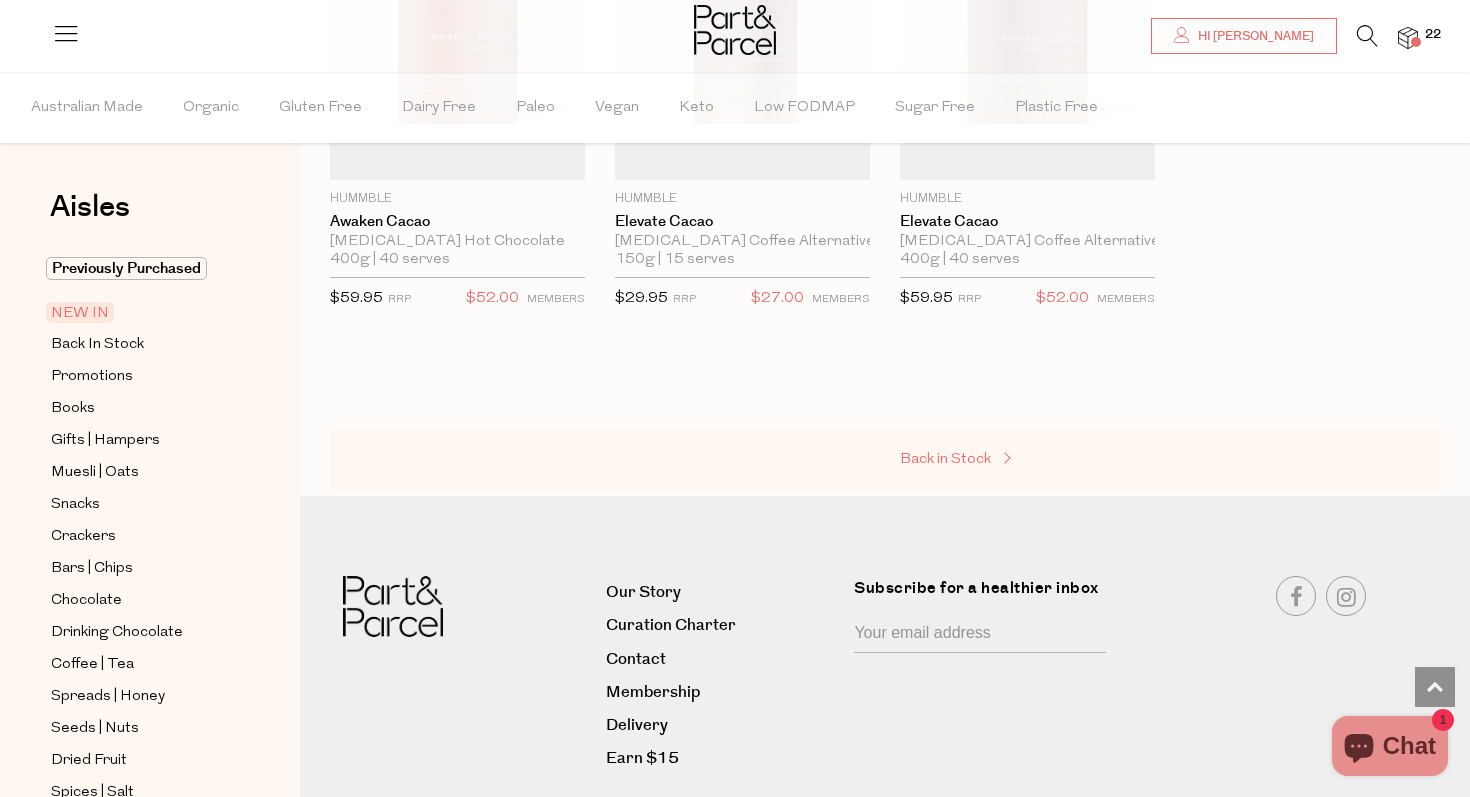click on "Back in Stock" at bounding box center (945, 459) 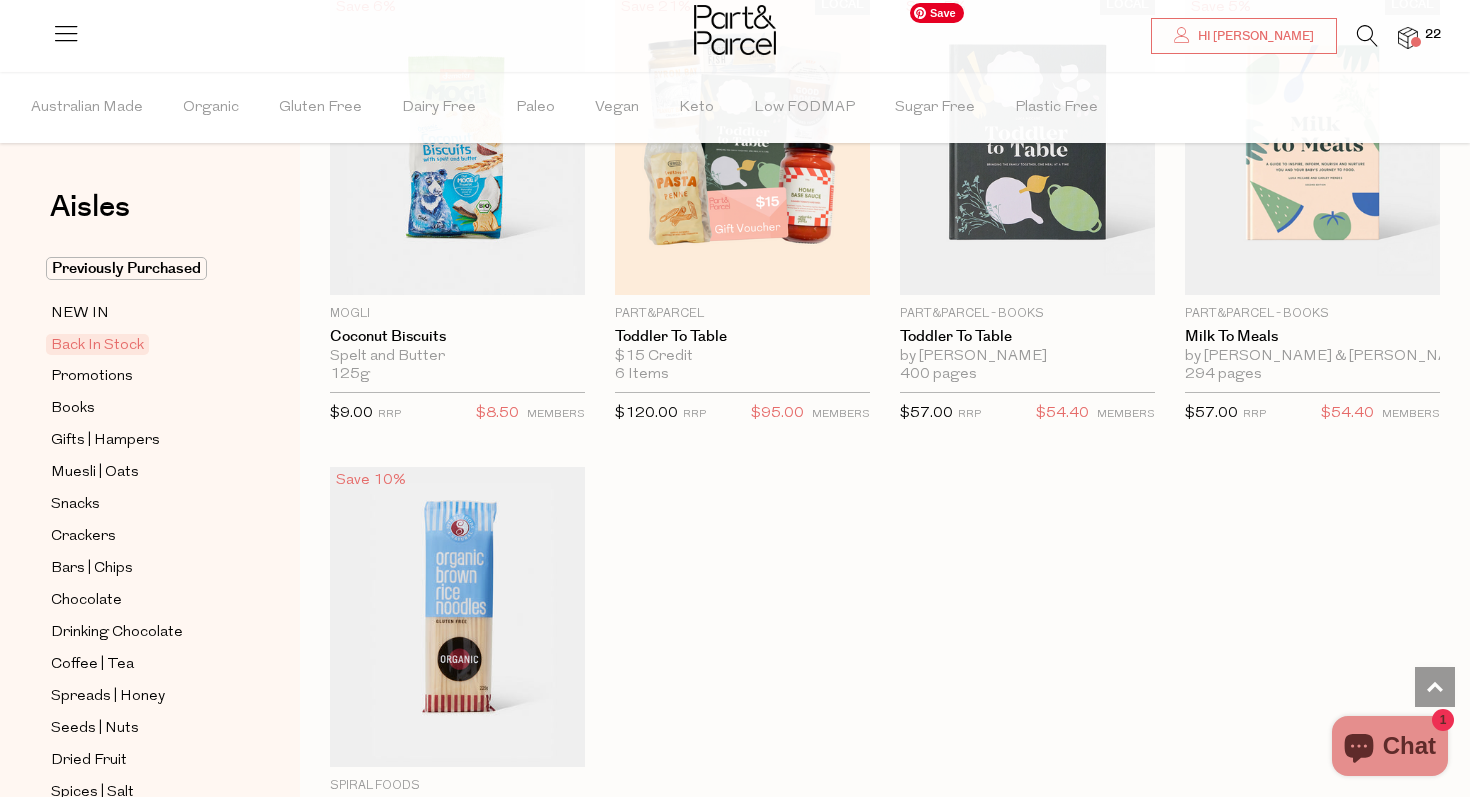 scroll, scrollTop: 1220, scrollLeft: 0, axis: vertical 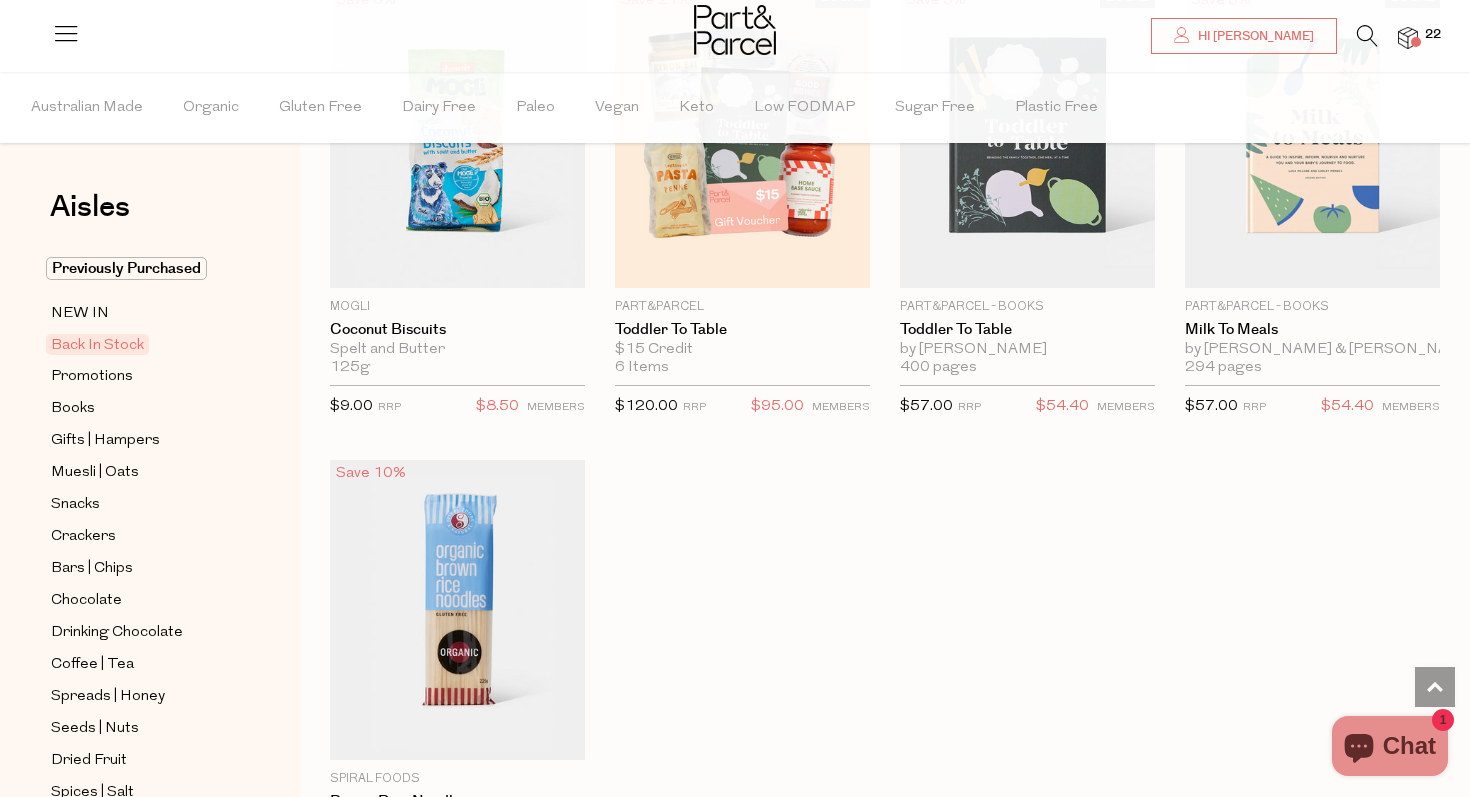click on "LOCAL
Save 15%
1
Add To Parcel
Ecococoon
Bento Lunch Box
BPA Free Stainless Steel | Grape
850ml
RRP" at bounding box center [870, -13] 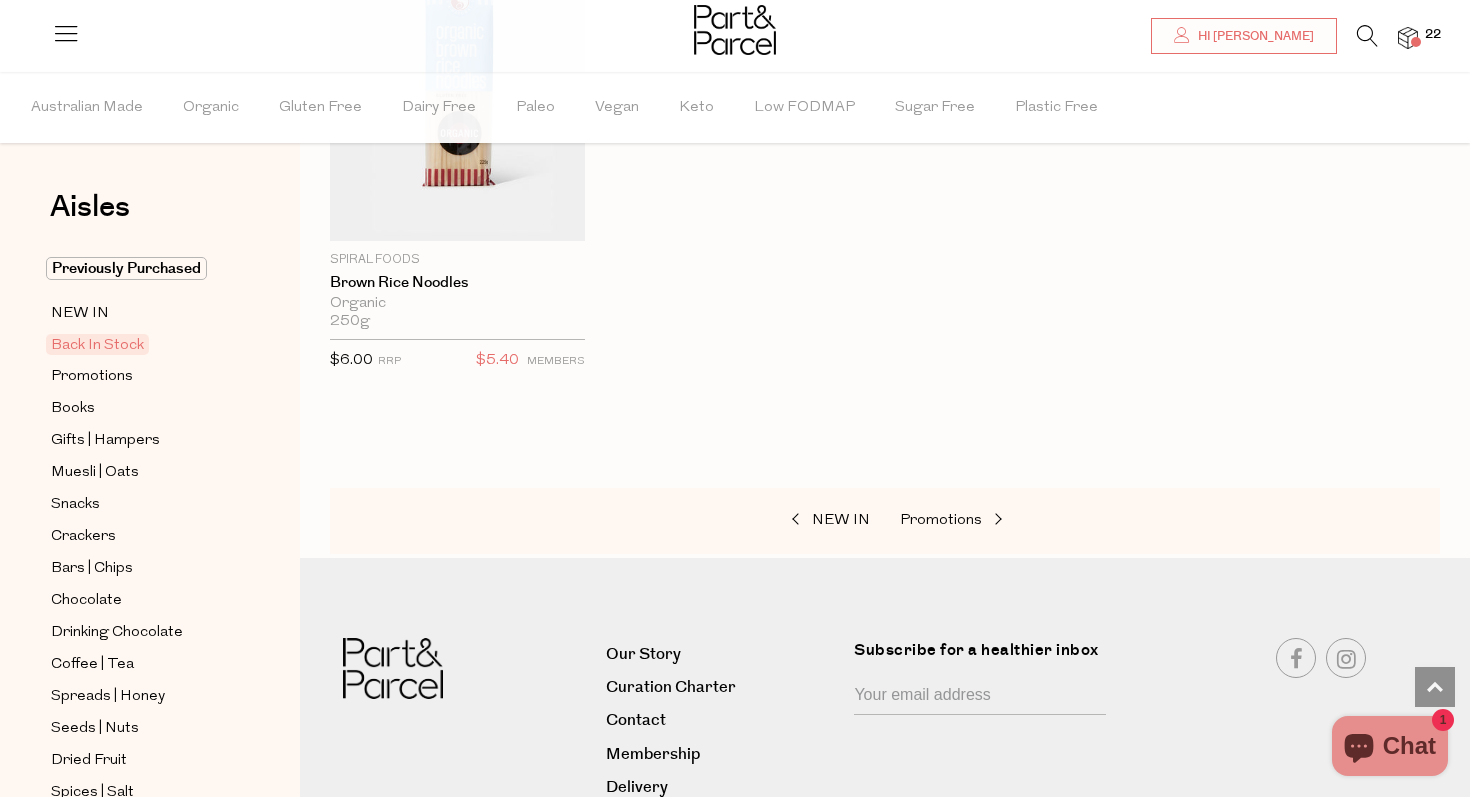 scroll, scrollTop: 1864, scrollLeft: 0, axis: vertical 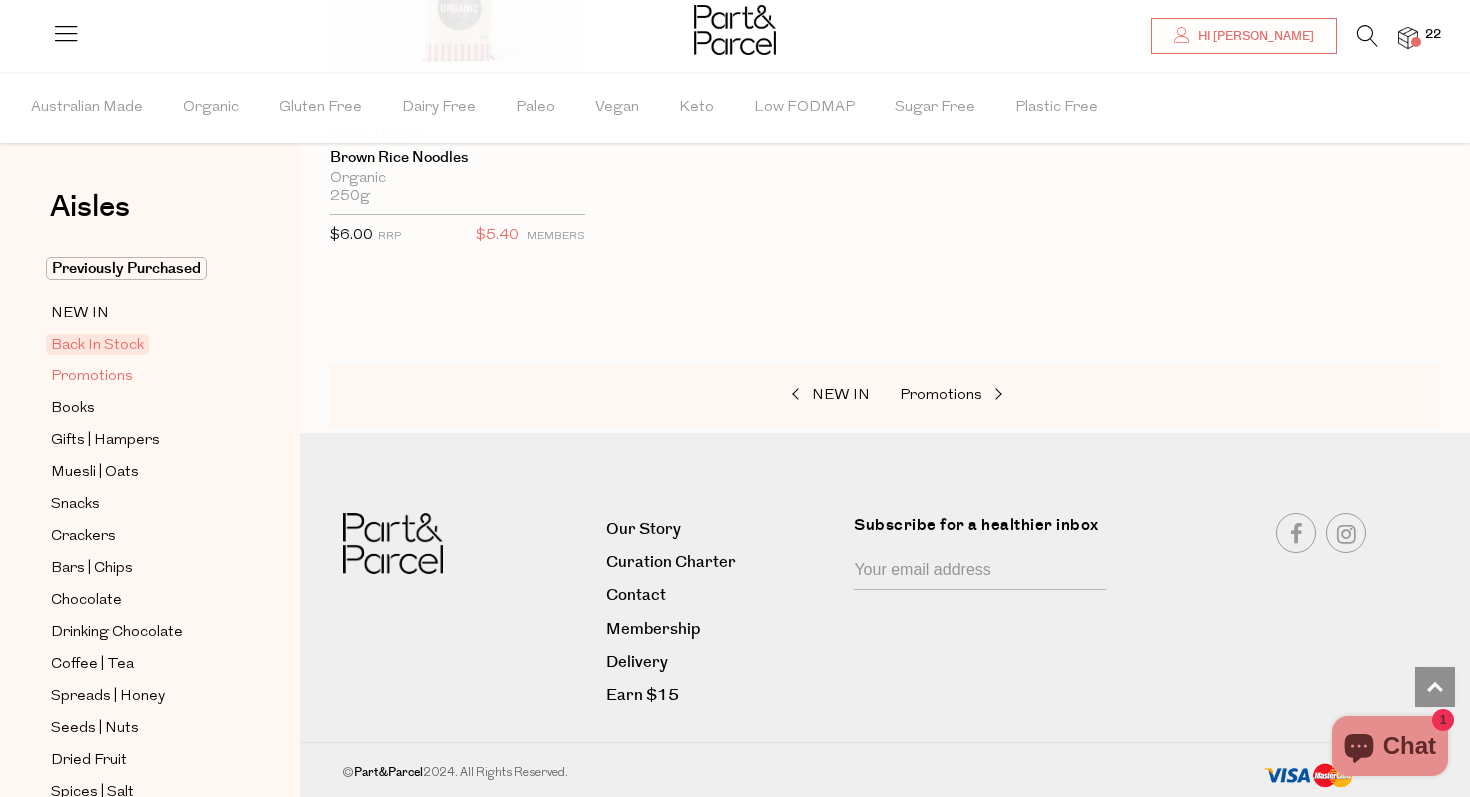 click on "Promotions" at bounding box center (142, 376) 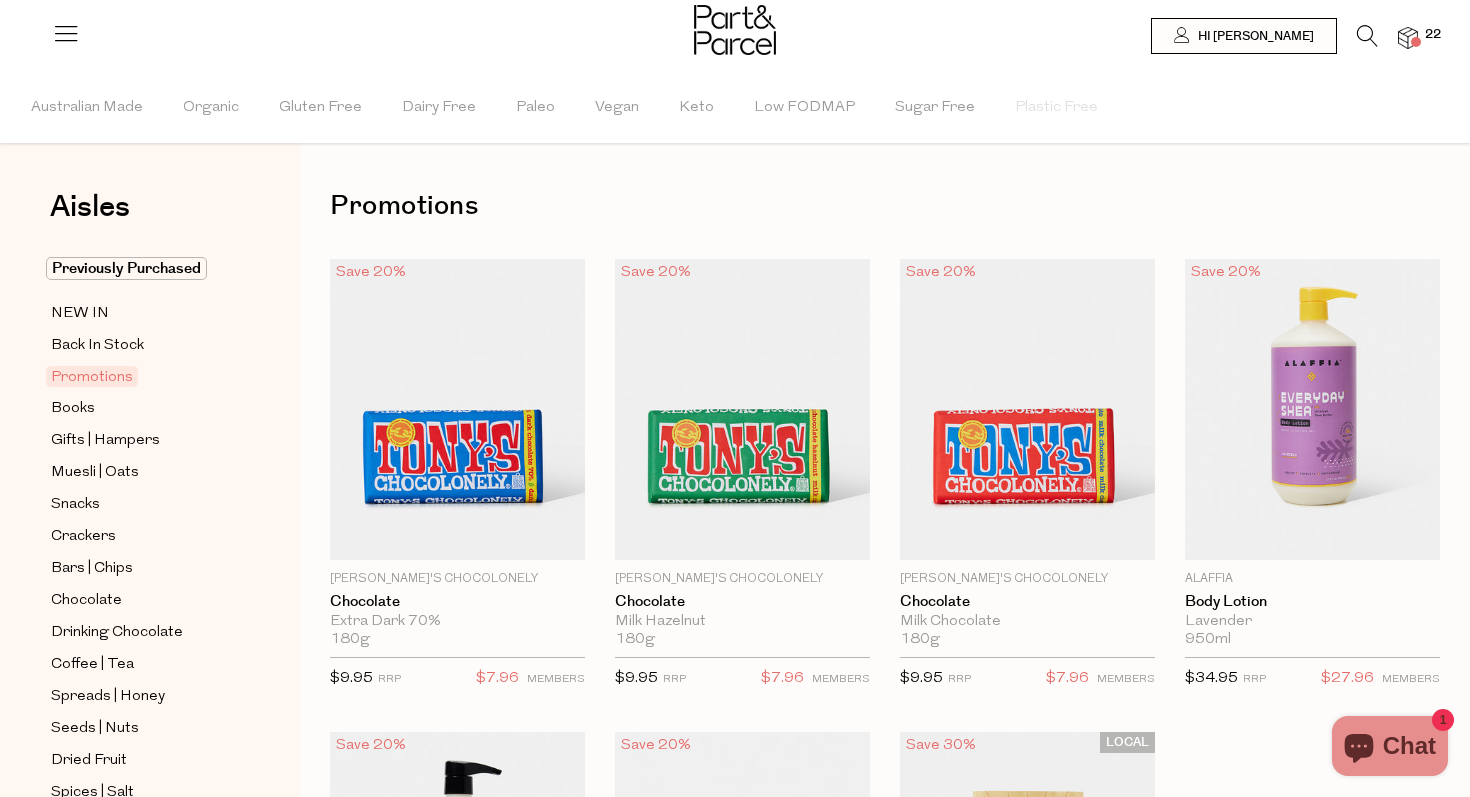 scroll, scrollTop: 0, scrollLeft: 0, axis: both 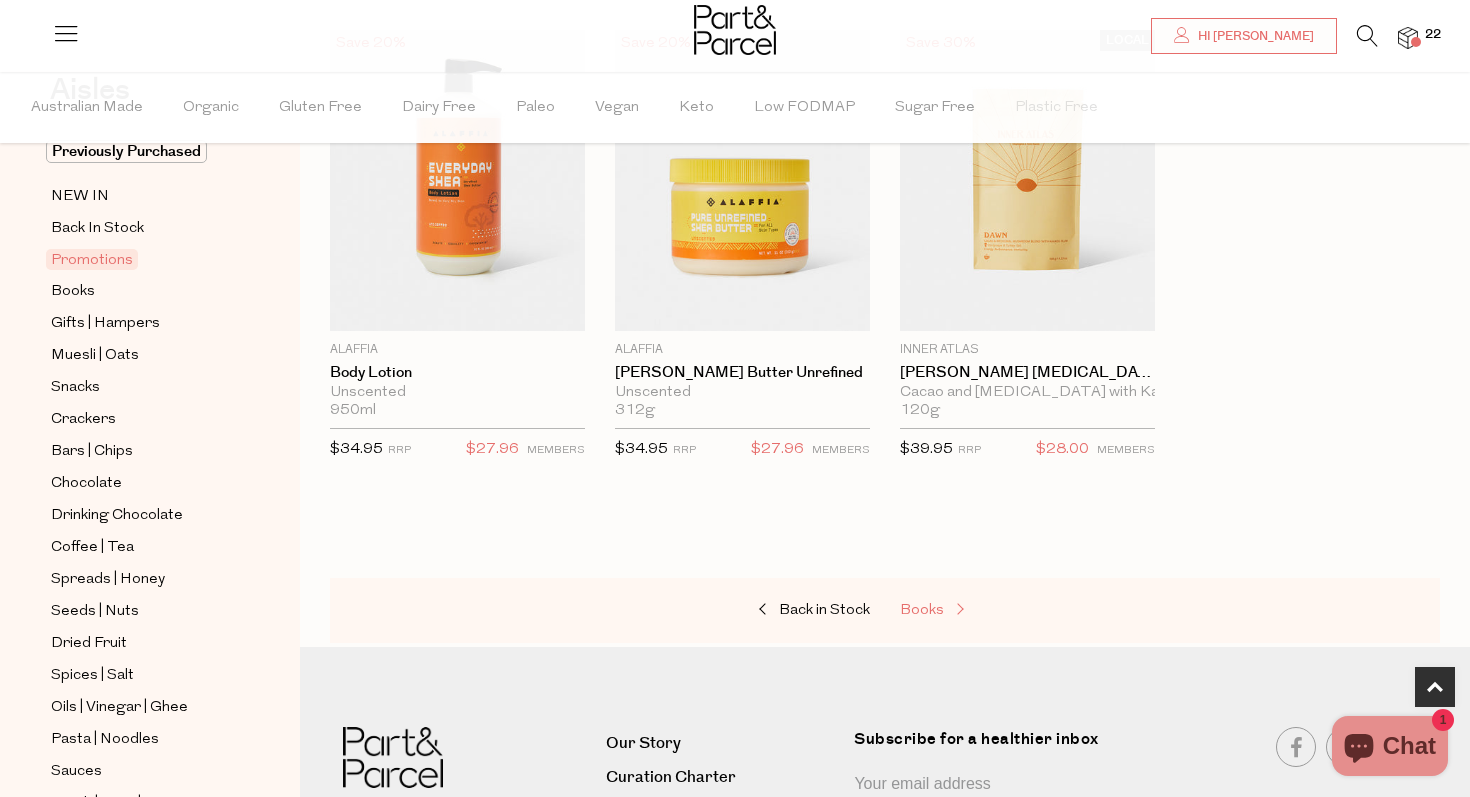 click on "Books" at bounding box center (922, 610) 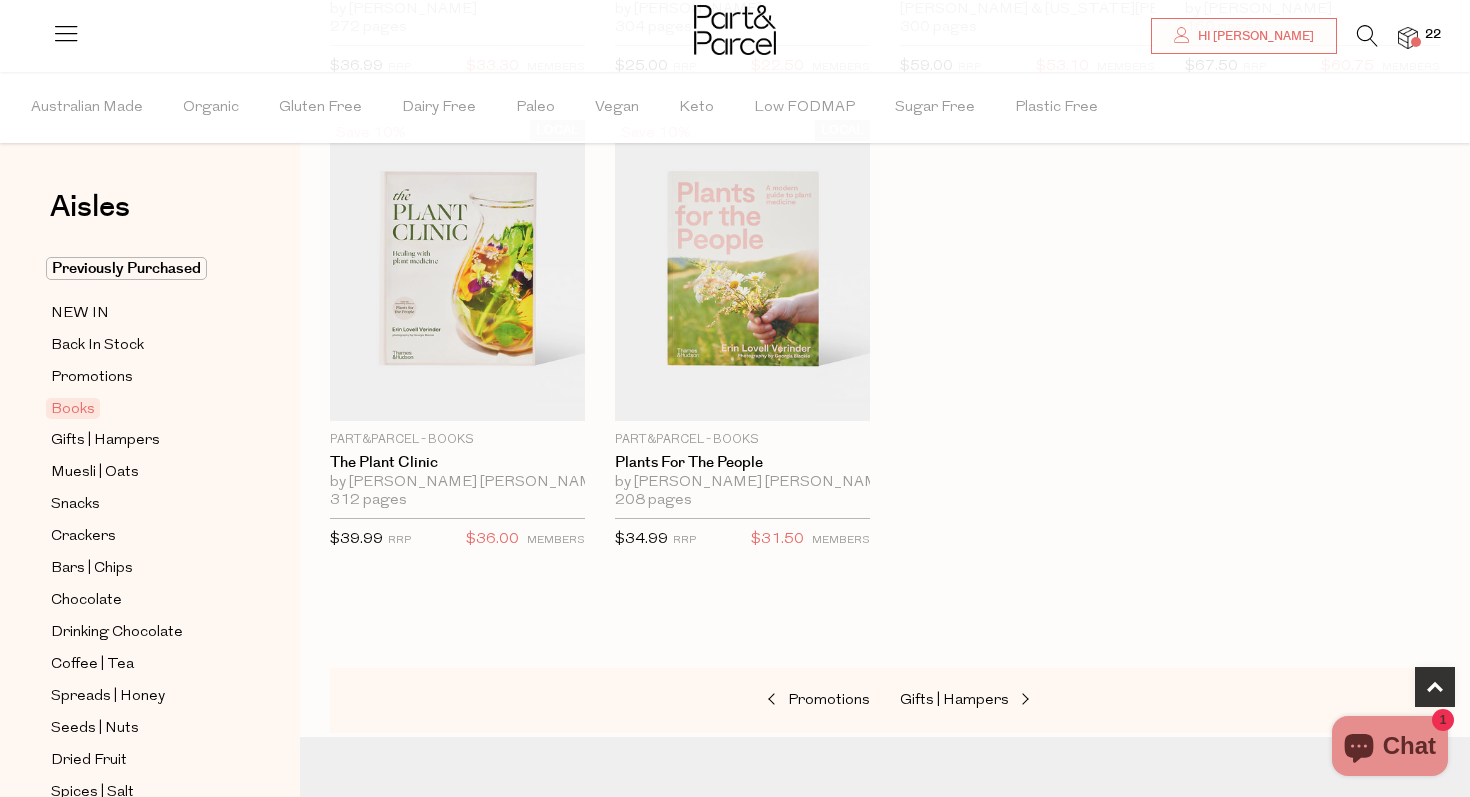 scroll, scrollTop: 1096, scrollLeft: 0, axis: vertical 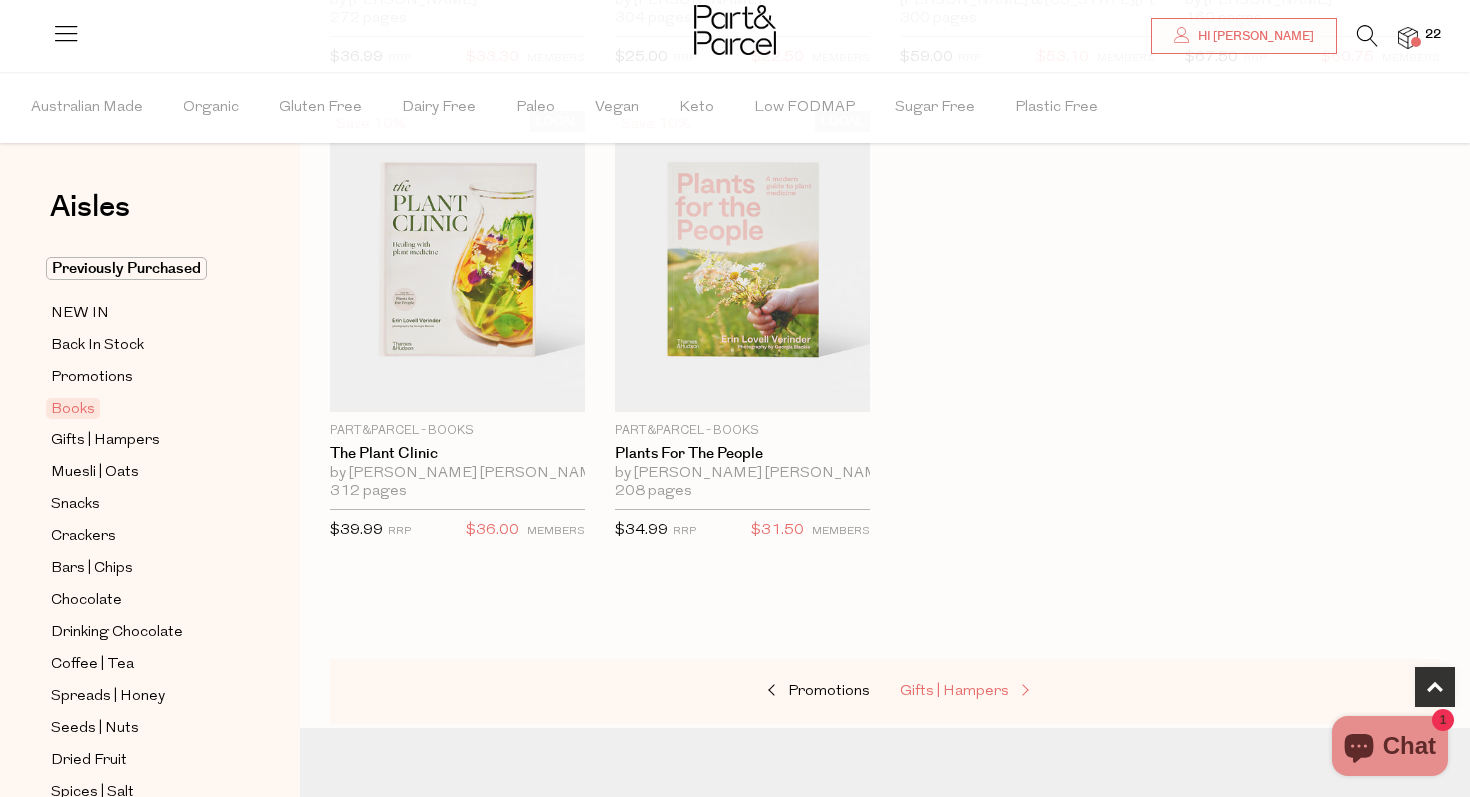 click on "Gifts | Hampers" at bounding box center (954, 691) 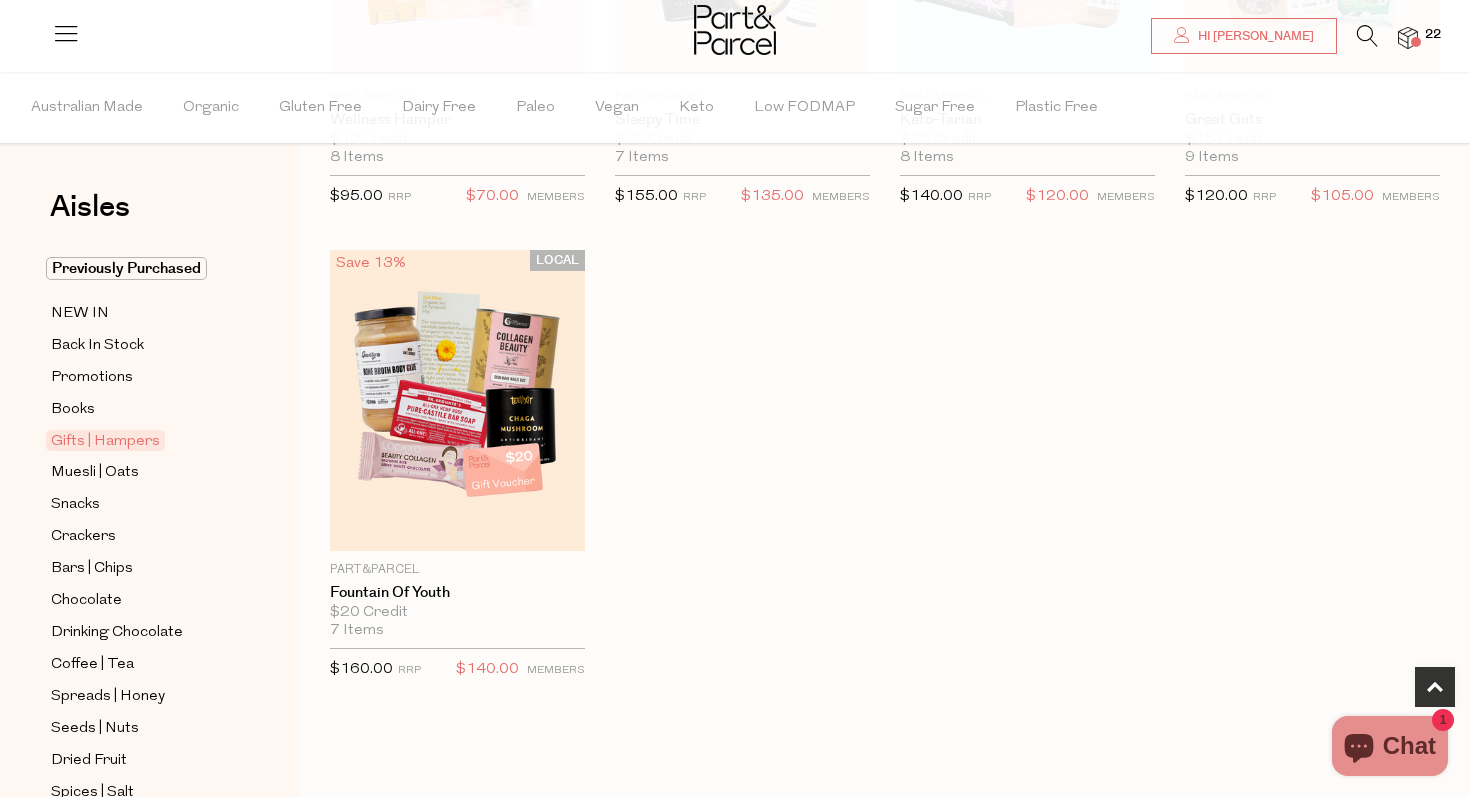 scroll, scrollTop: 958, scrollLeft: 0, axis: vertical 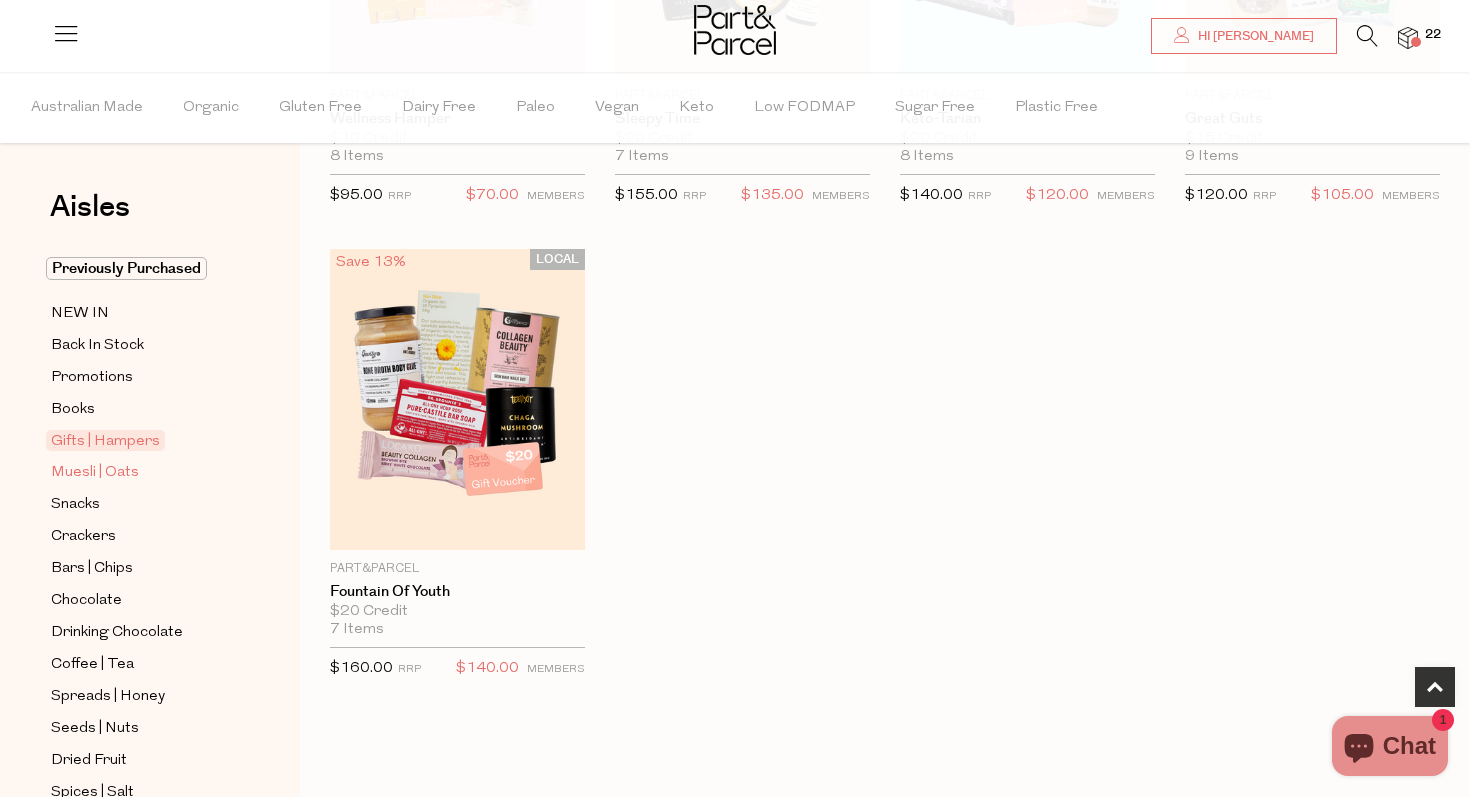 click on "Muesli | Oats" at bounding box center [95, 473] 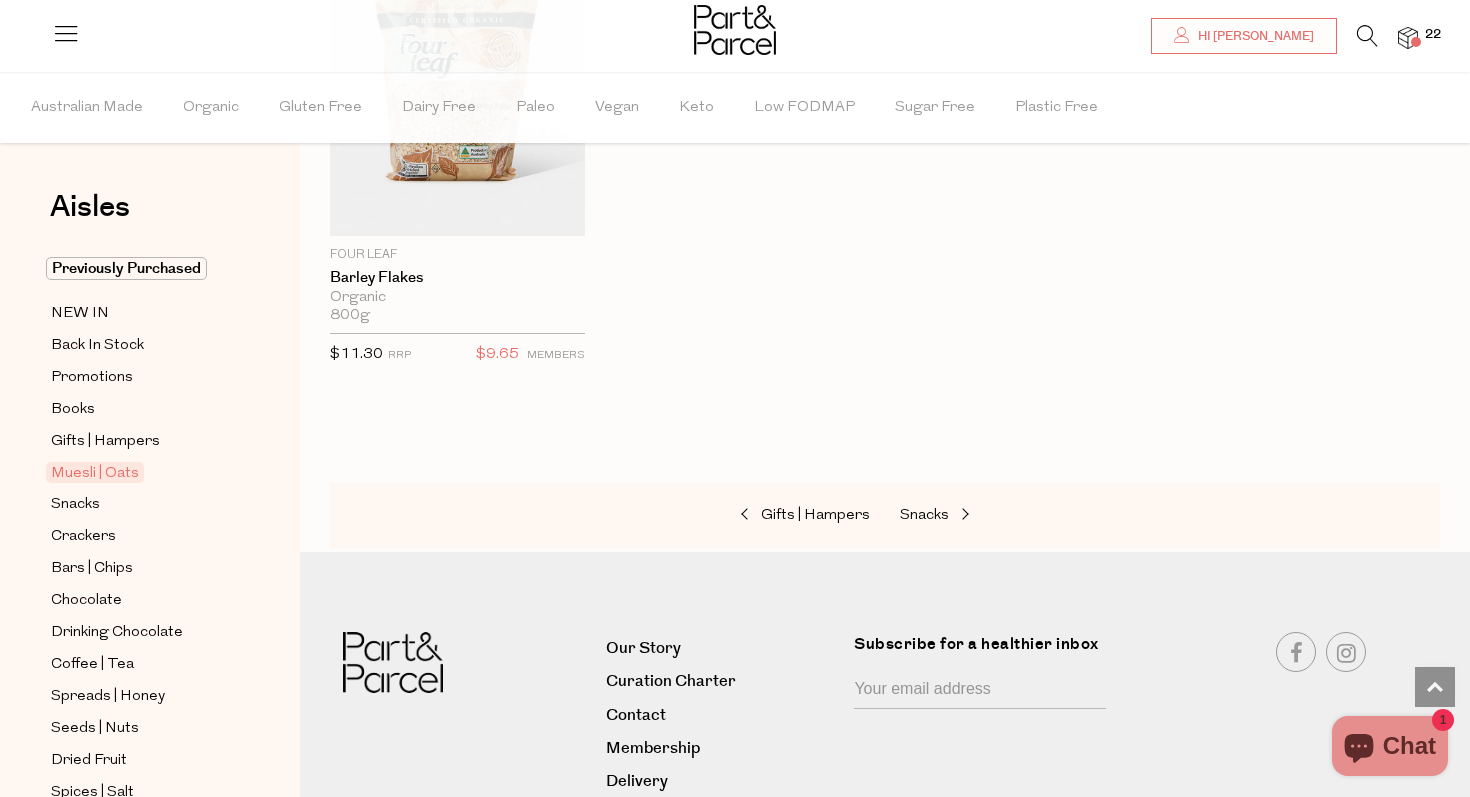 scroll, scrollTop: 5058, scrollLeft: 0, axis: vertical 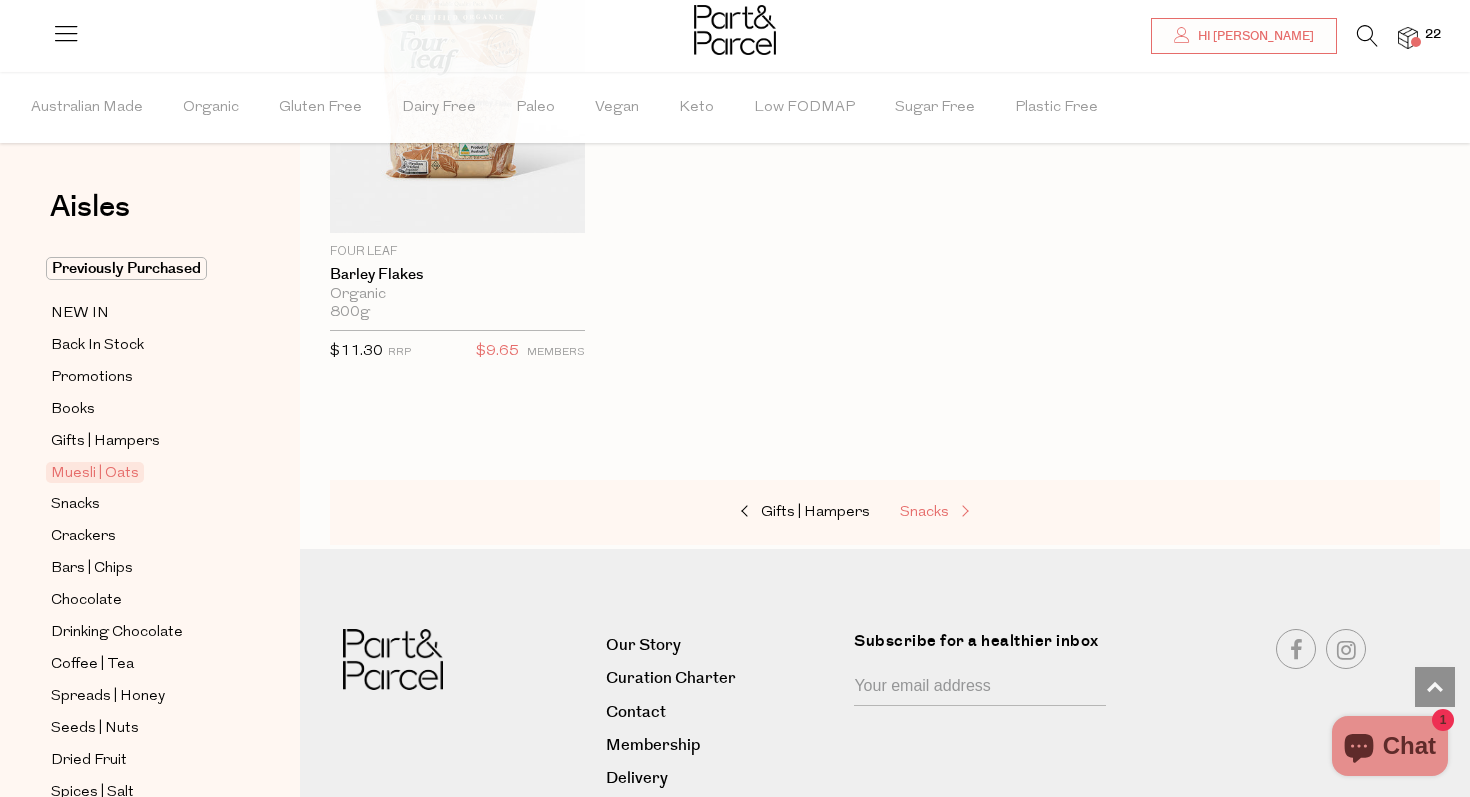 click on "Snacks" at bounding box center (924, 512) 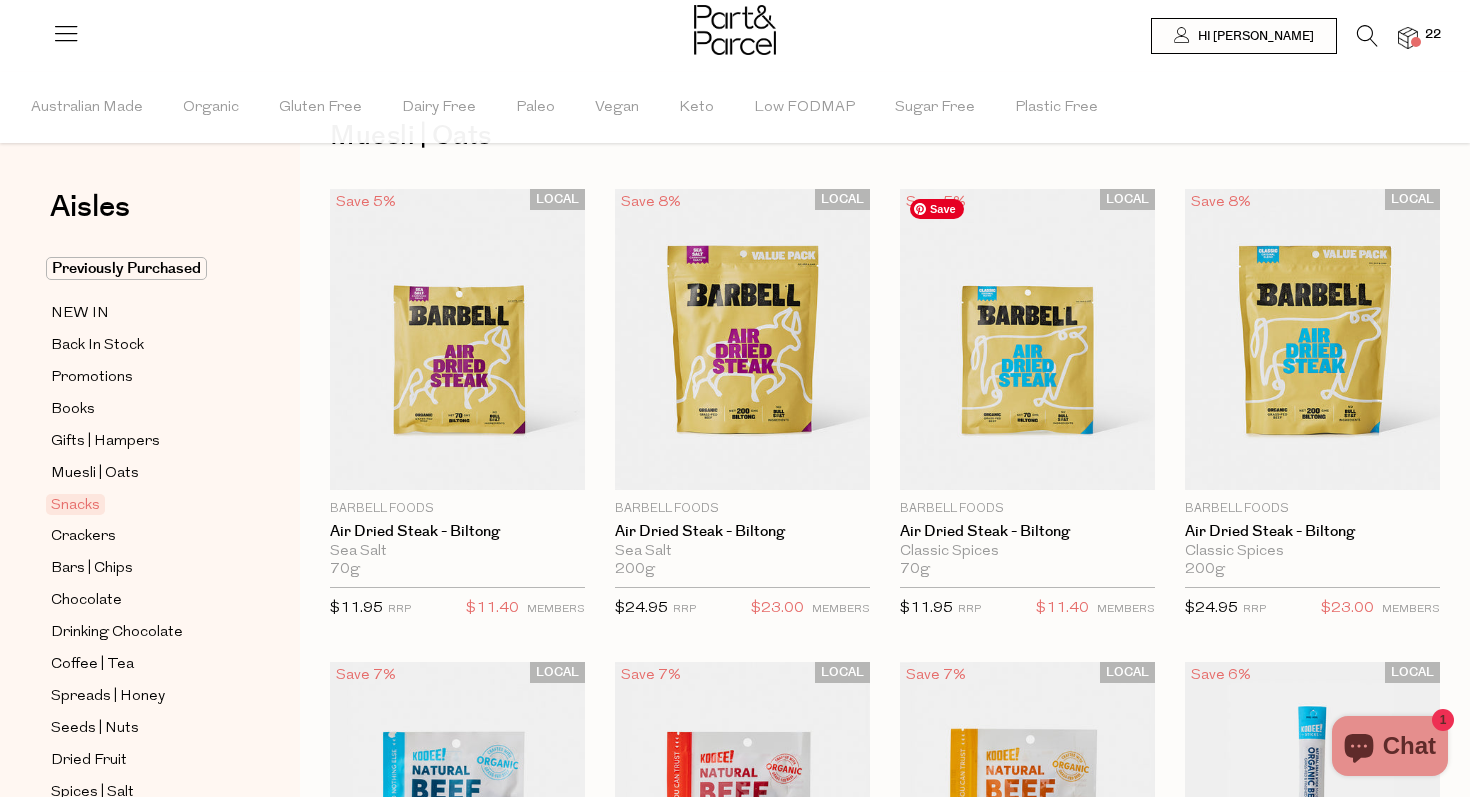 scroll, scrollTop: 0, scrollLeft: 0, axis: both 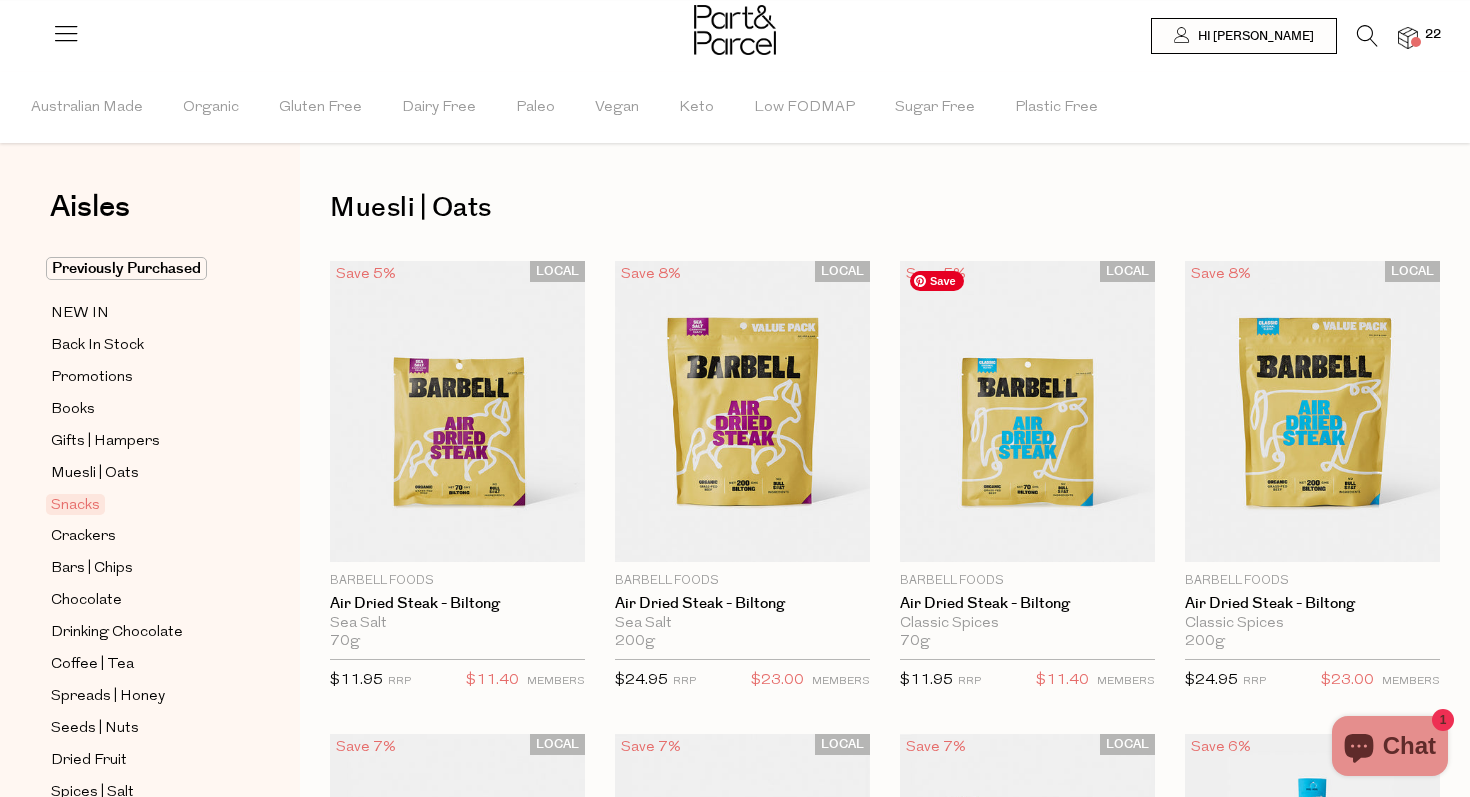 type on "5" 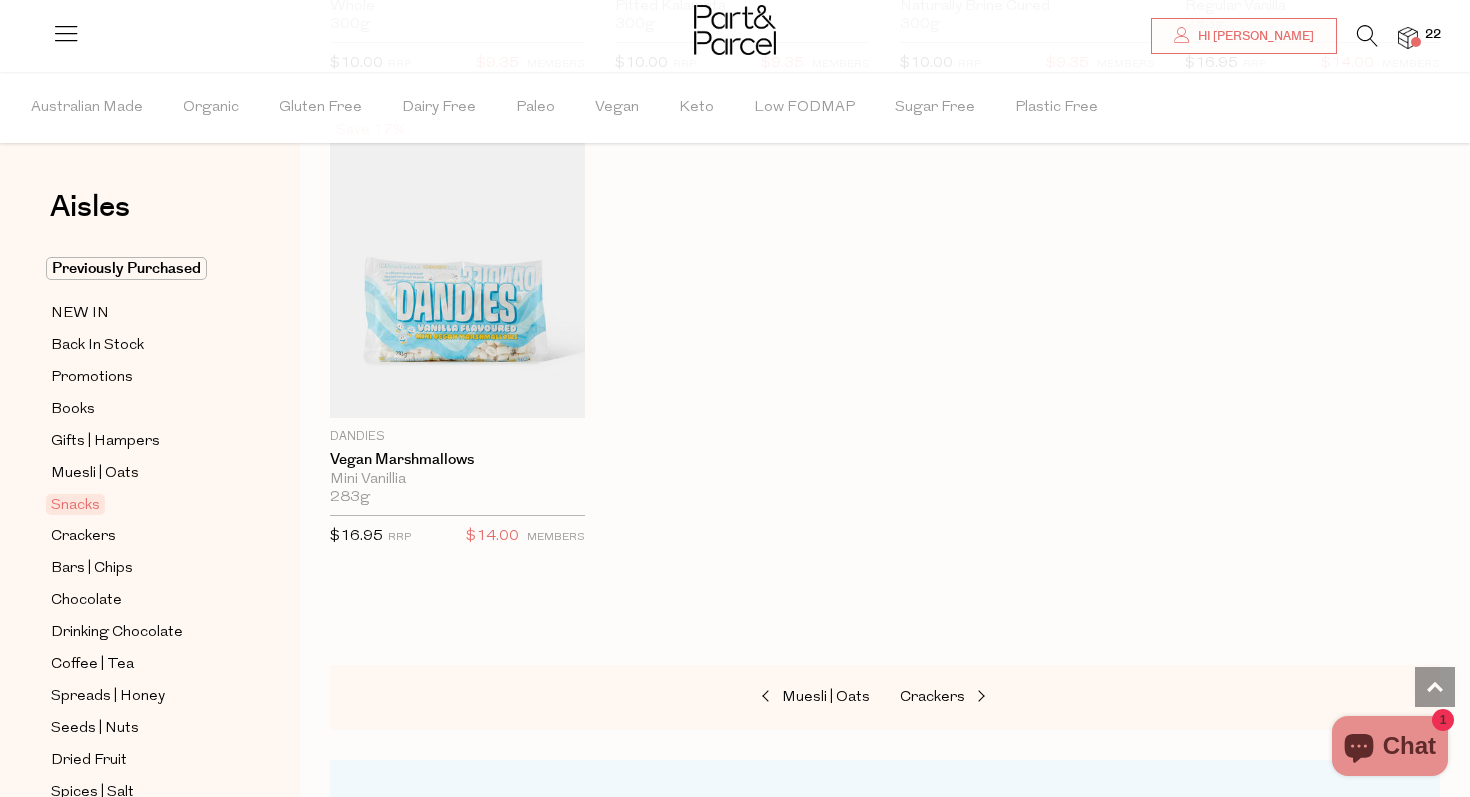 scroll, scrollTop: 8187, scrollLeft: 0, axis: vertical 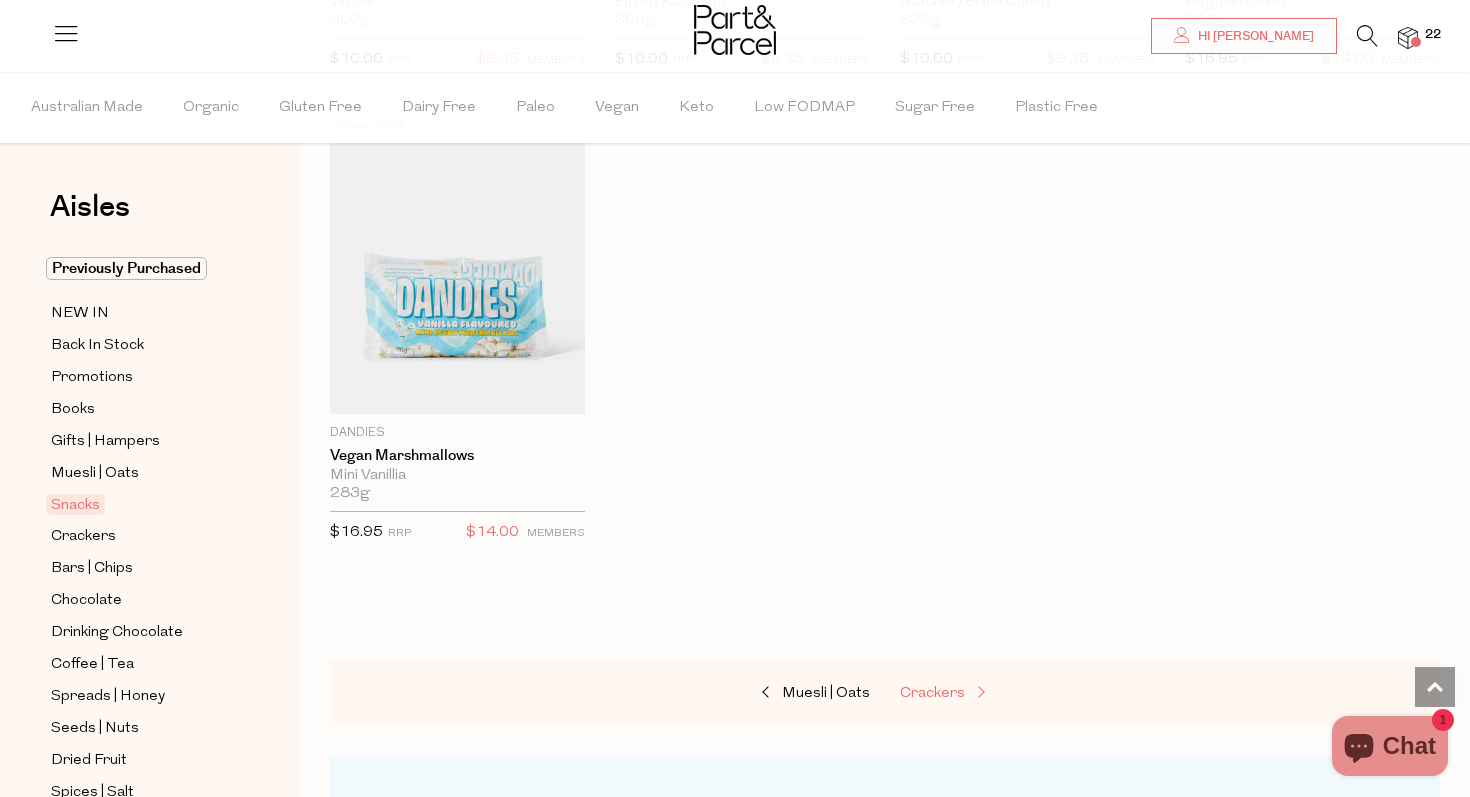 click on "Crackers" at bounding box center [932, 693] 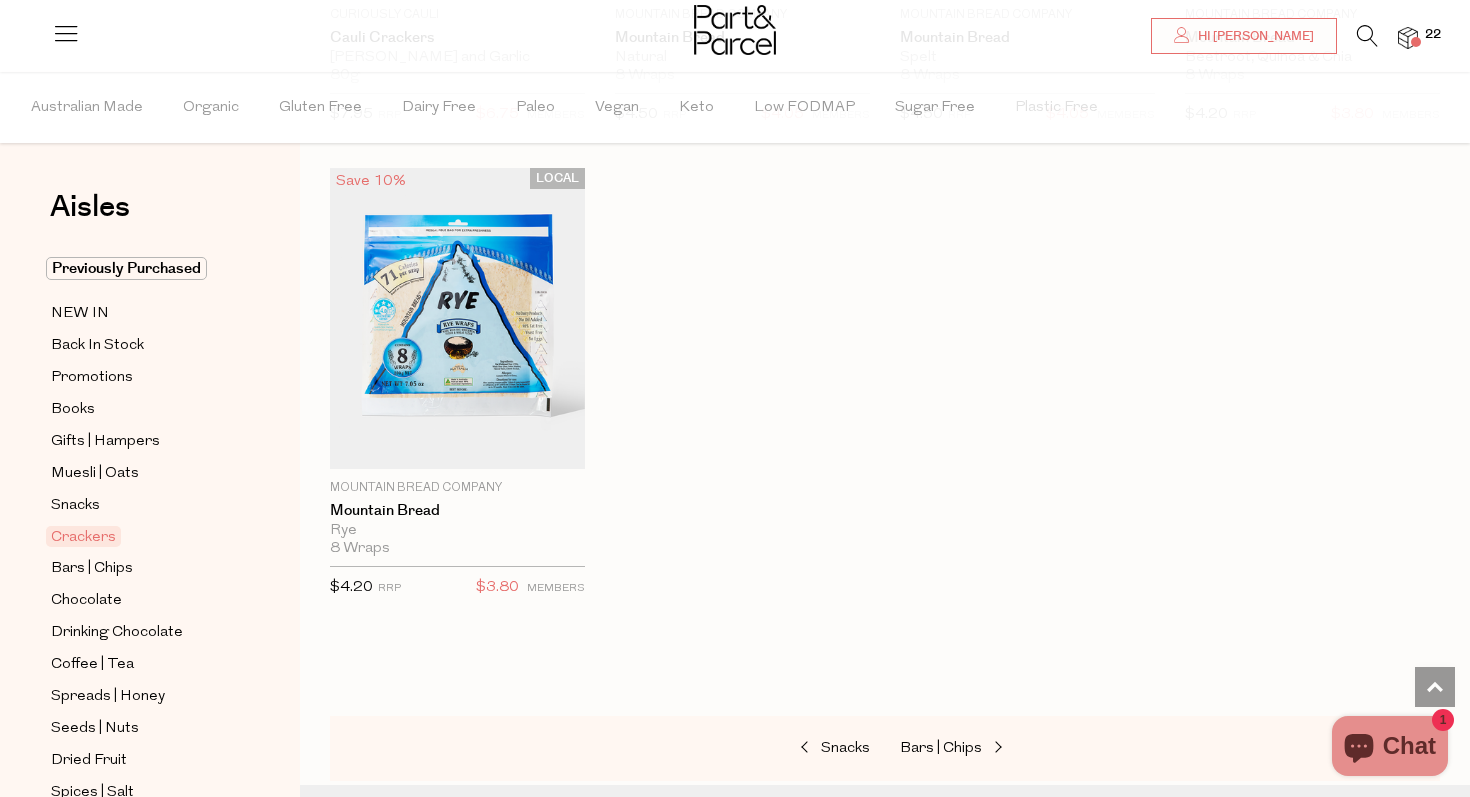 scroll, scrollTop: 4394, scrollLeft: 0, axis: vertical 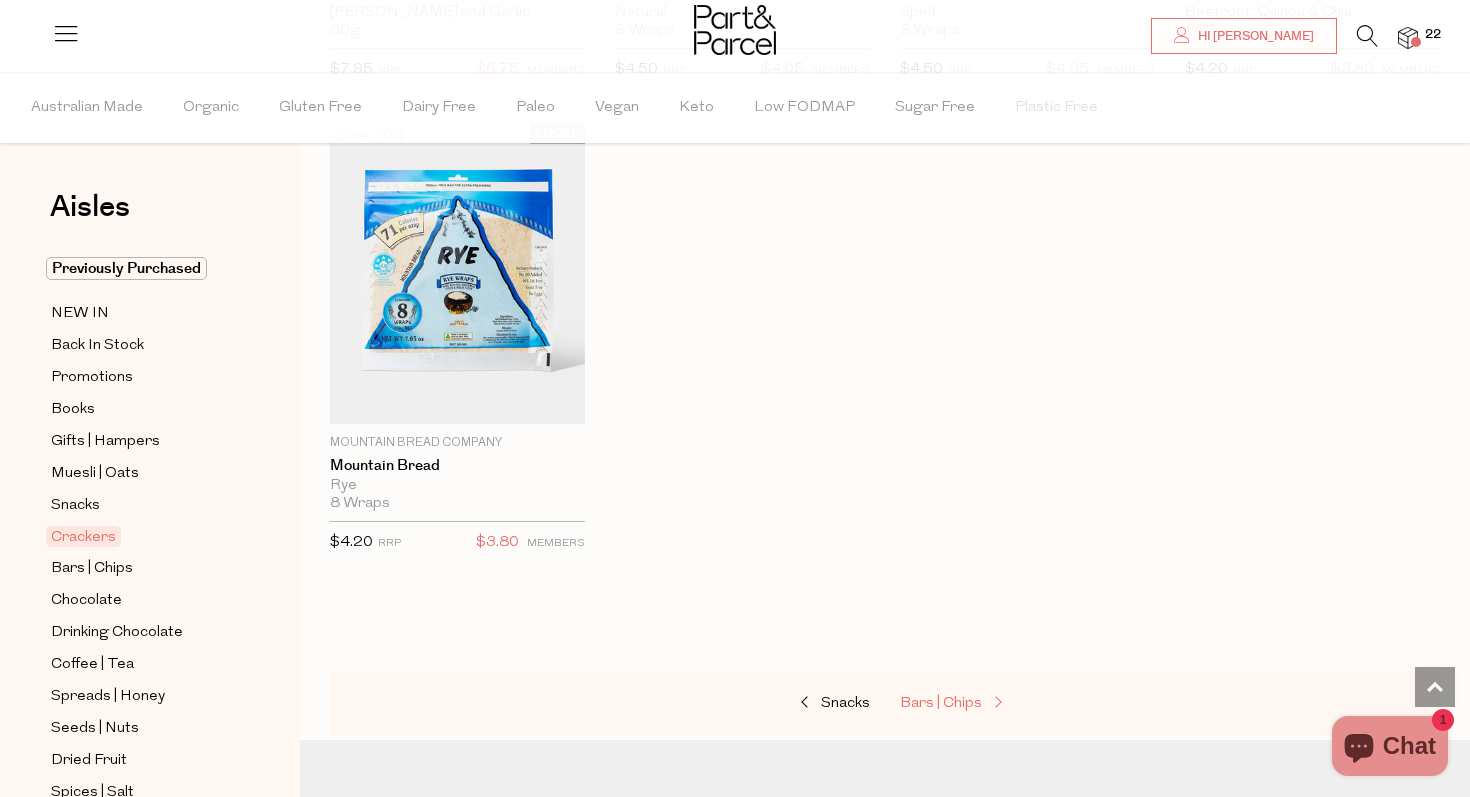 click on "Bars | Chips" at bounding box center (941, 703) 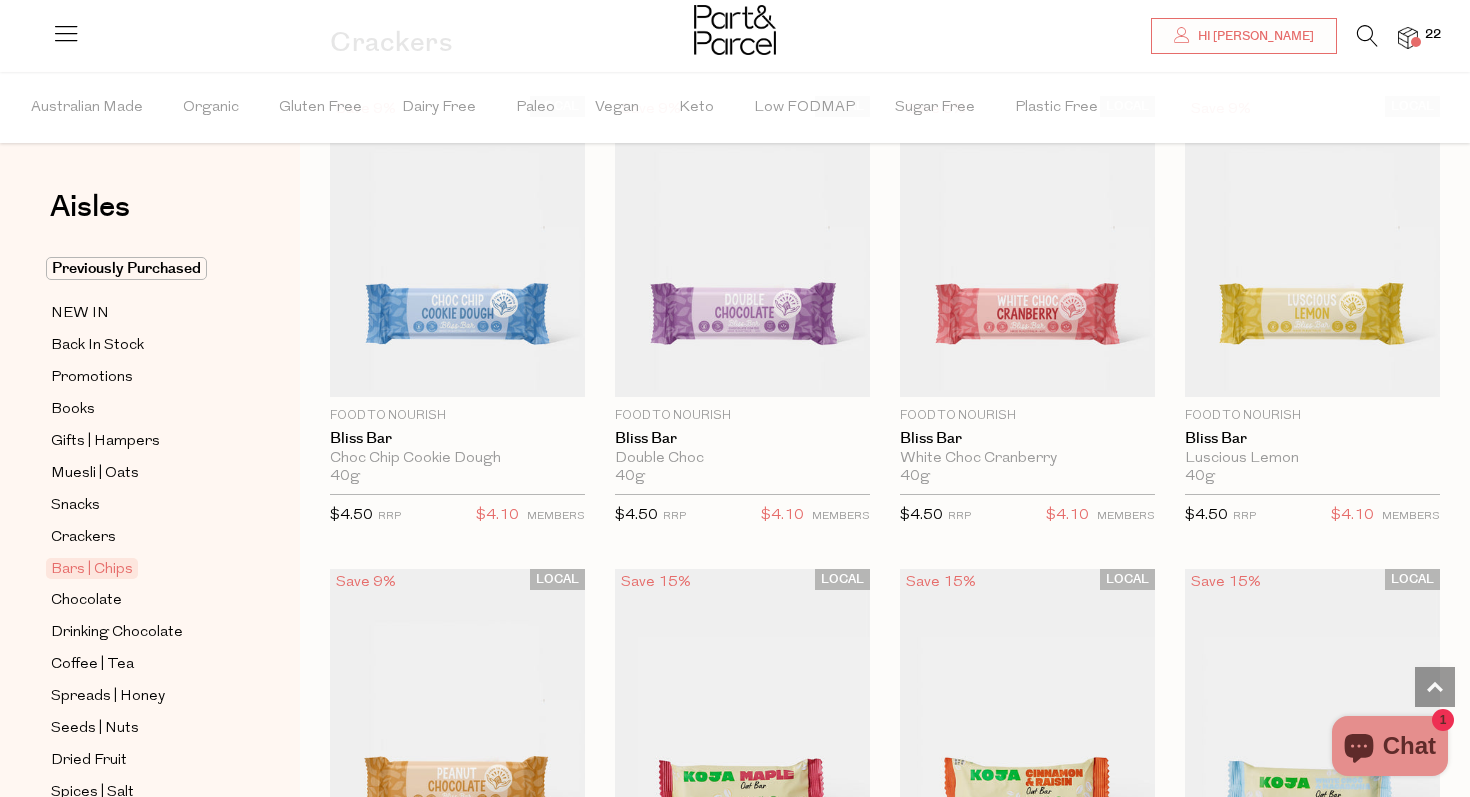 scroll, scrollTop: 7, scrollLeft: 0, axis: vertical 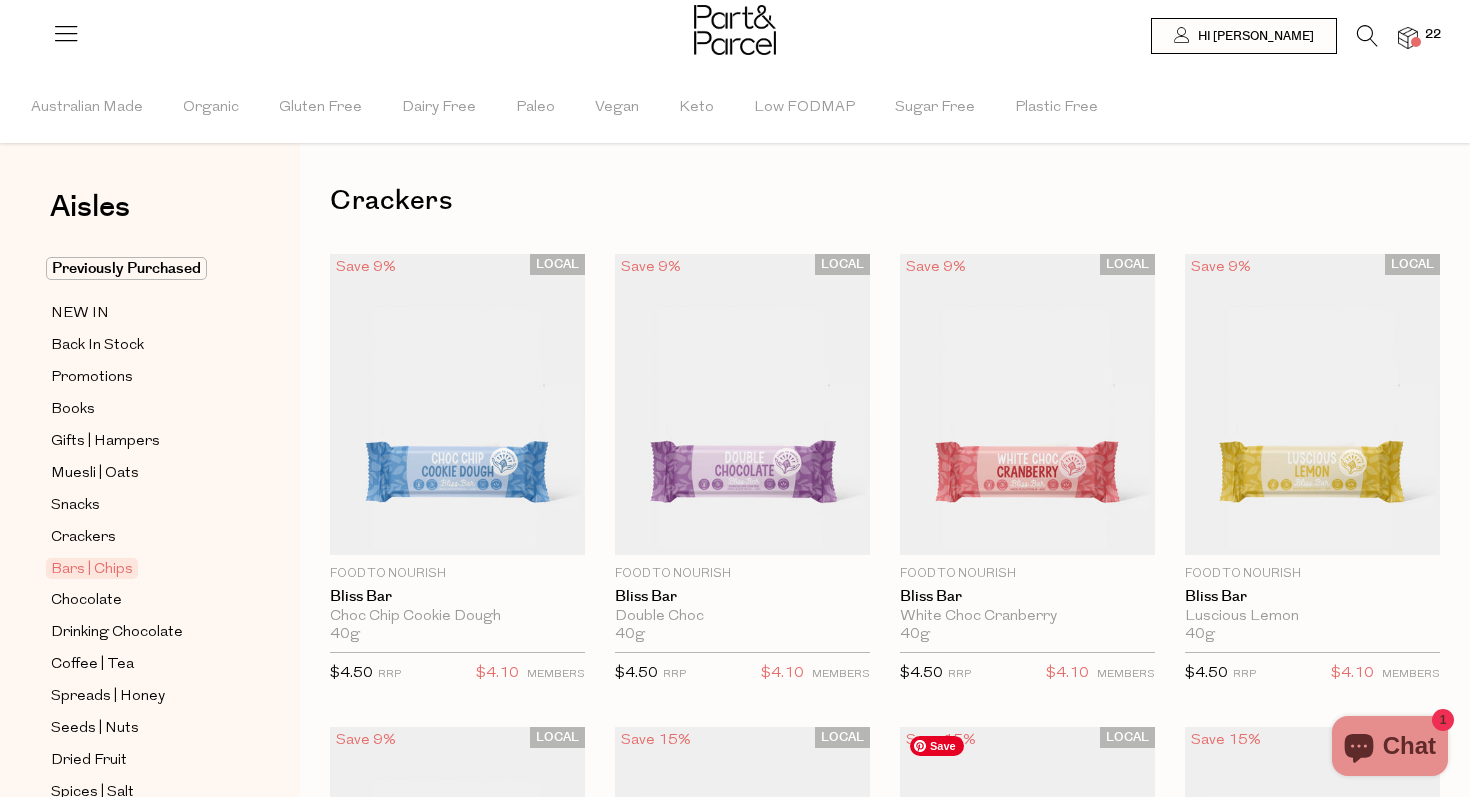 type on "2" 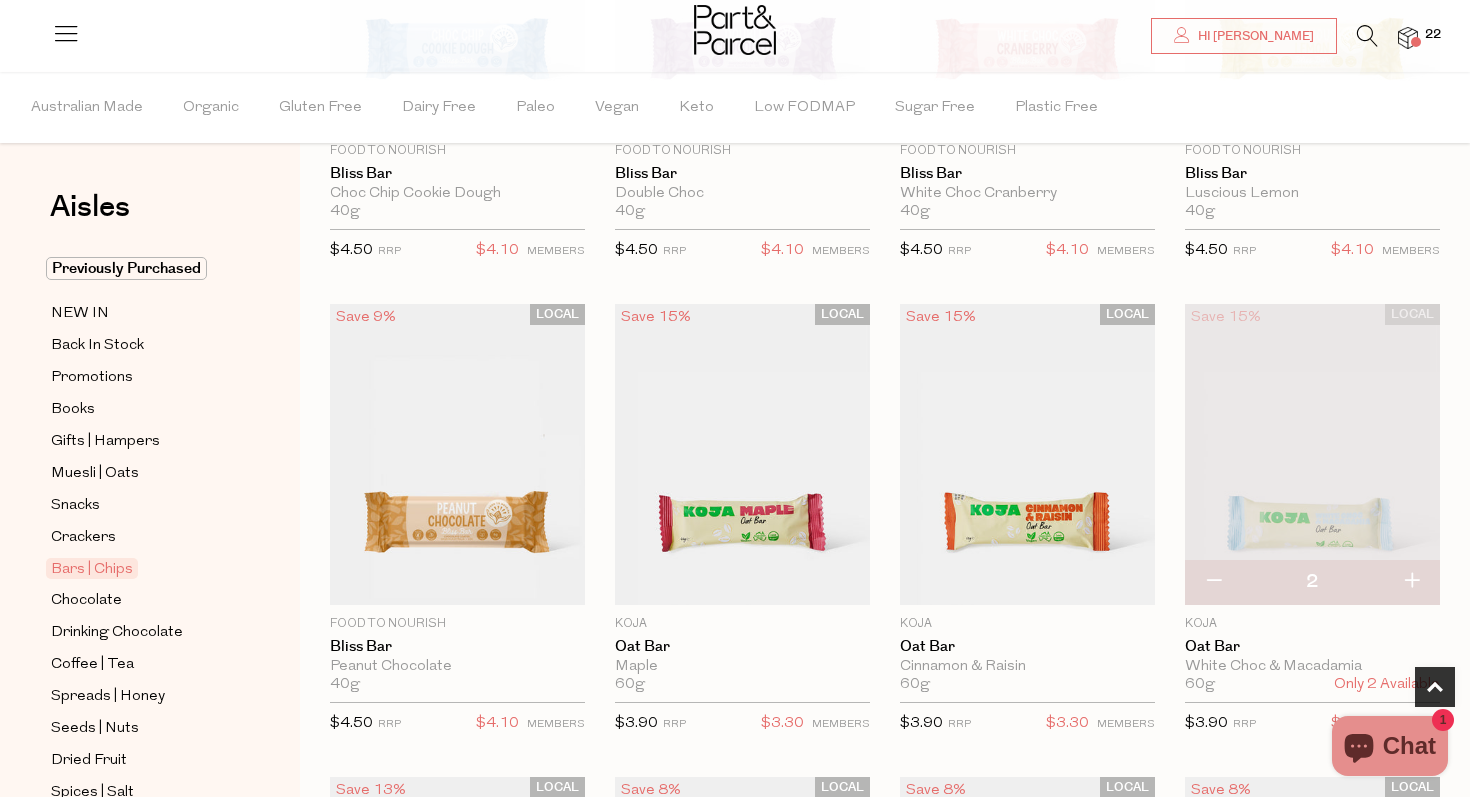 scroll, scrollTop: 435, scrollLeft: 0, axis: vertical 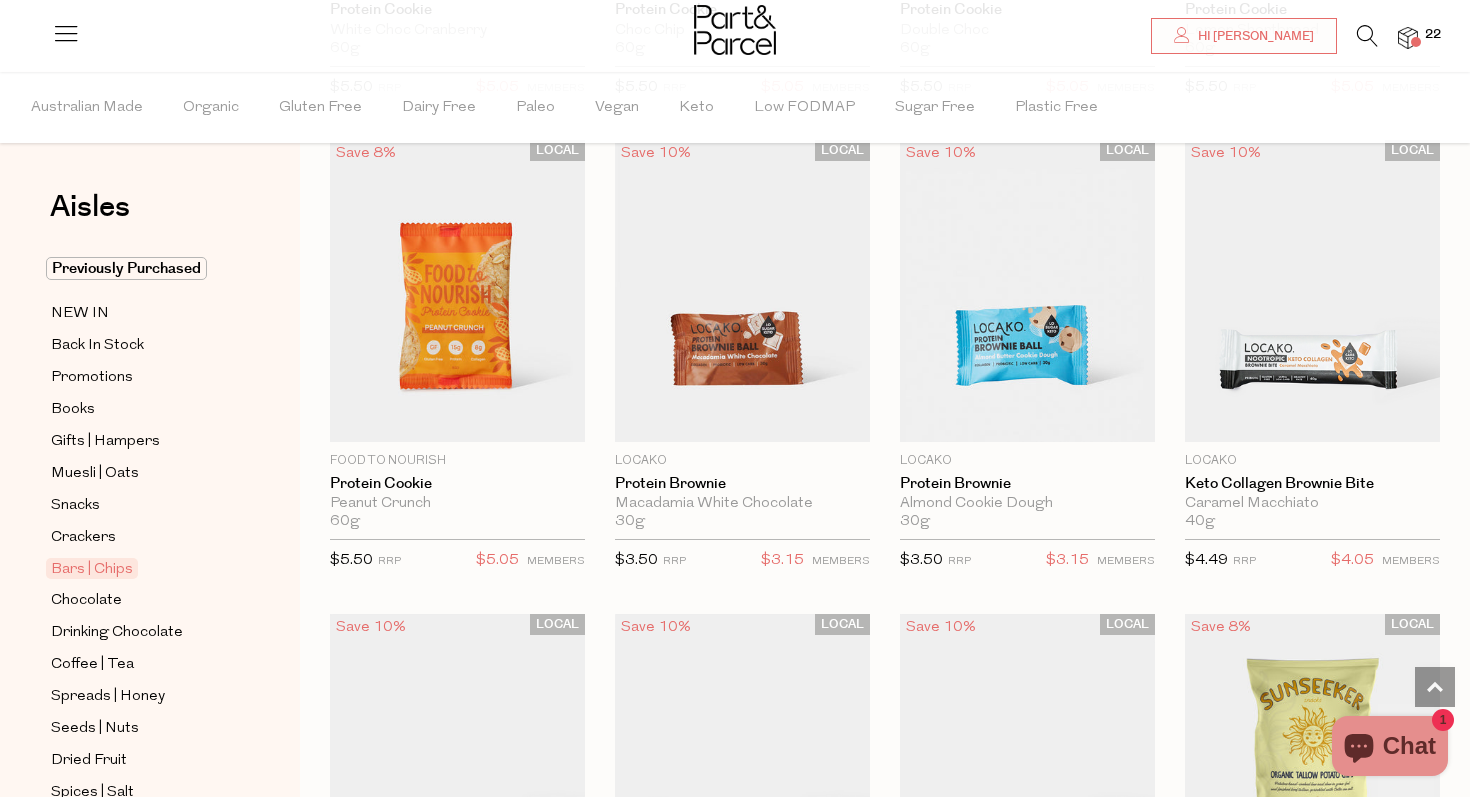 type on "2" 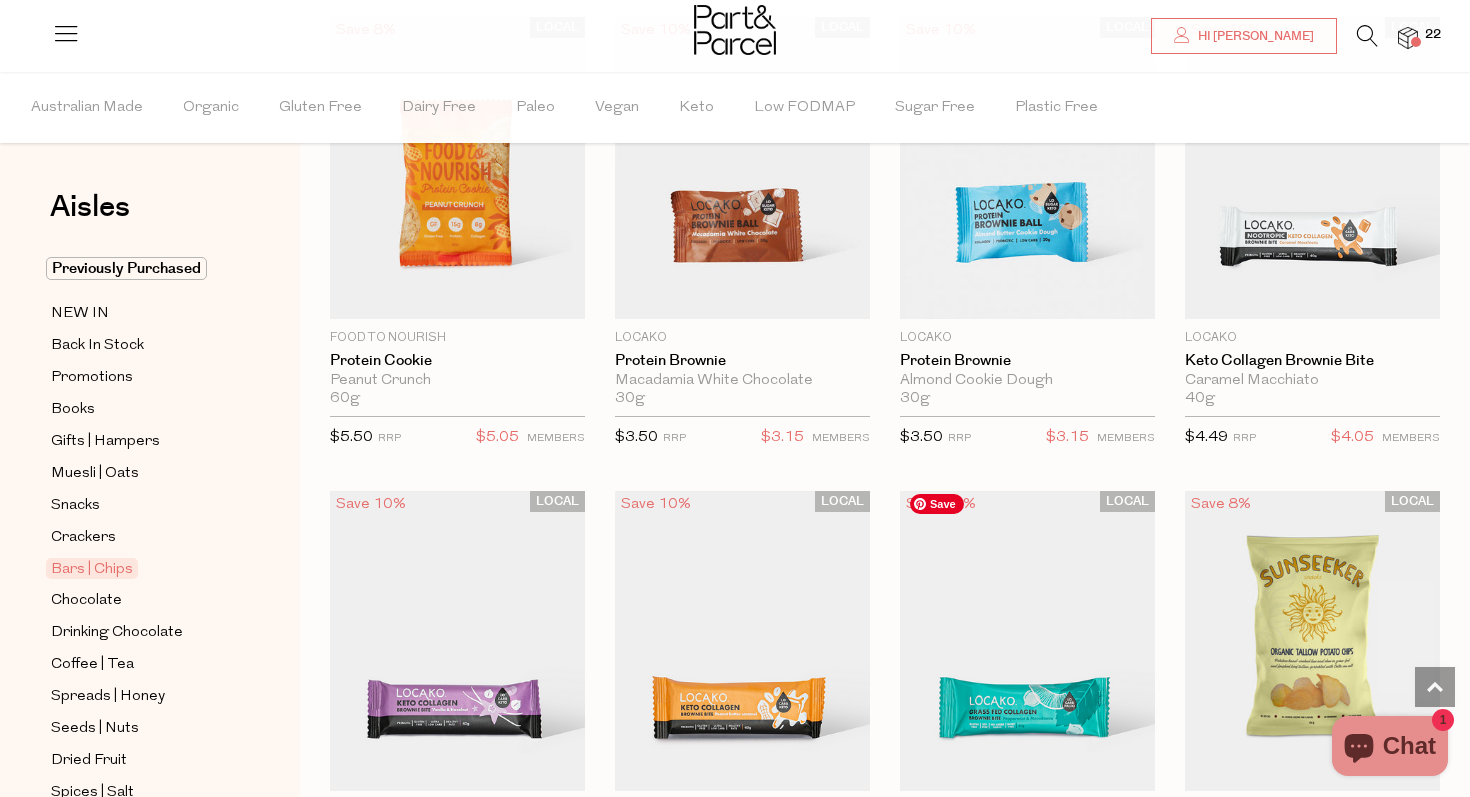 scroll, scrollTop: 5919, scrollLeft: 0, axis: vertical 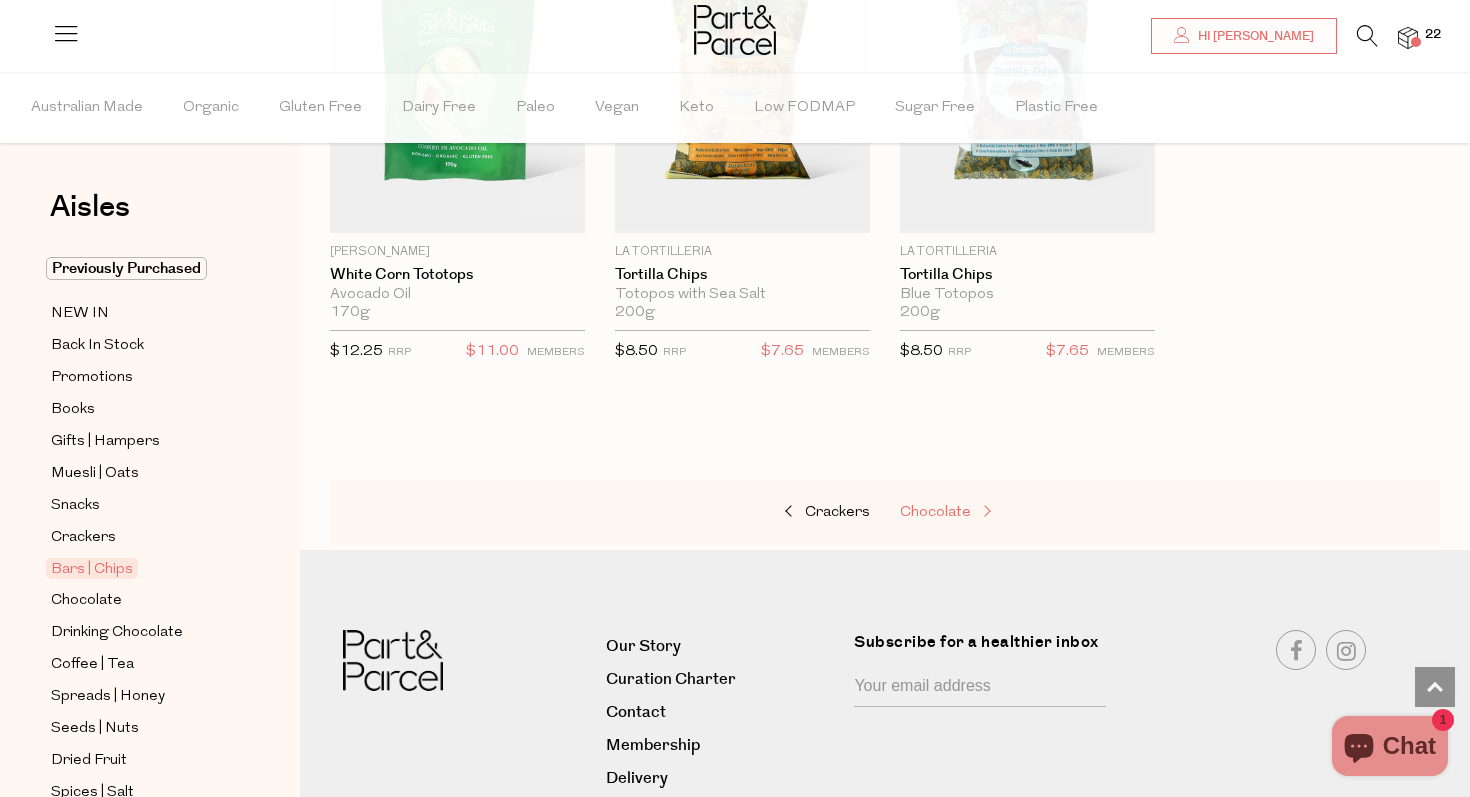click on "Chocolate" at bounding box center [1000, 513] 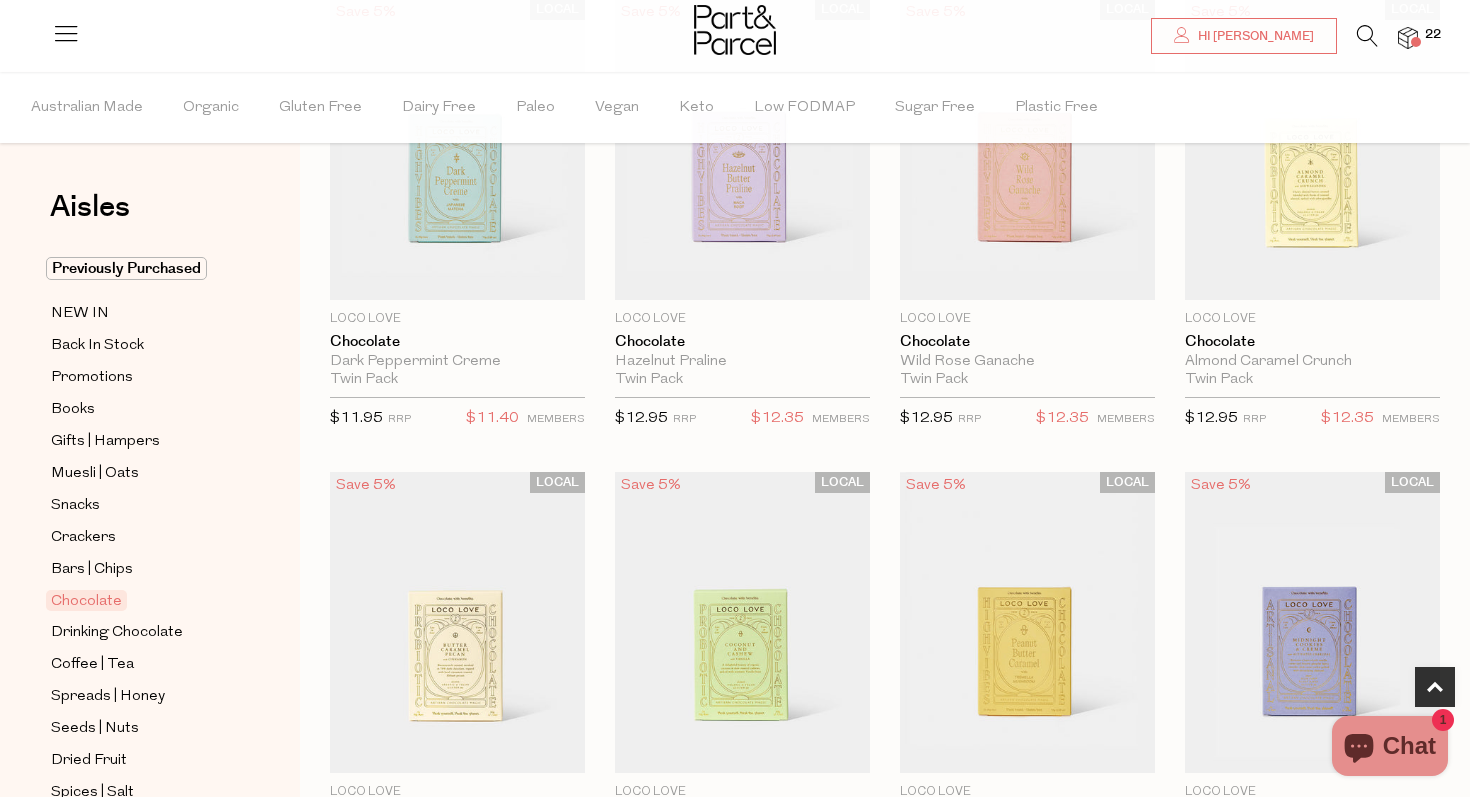 scroll, scrollTop: 739, scrollLeft: 0, axis: vertical 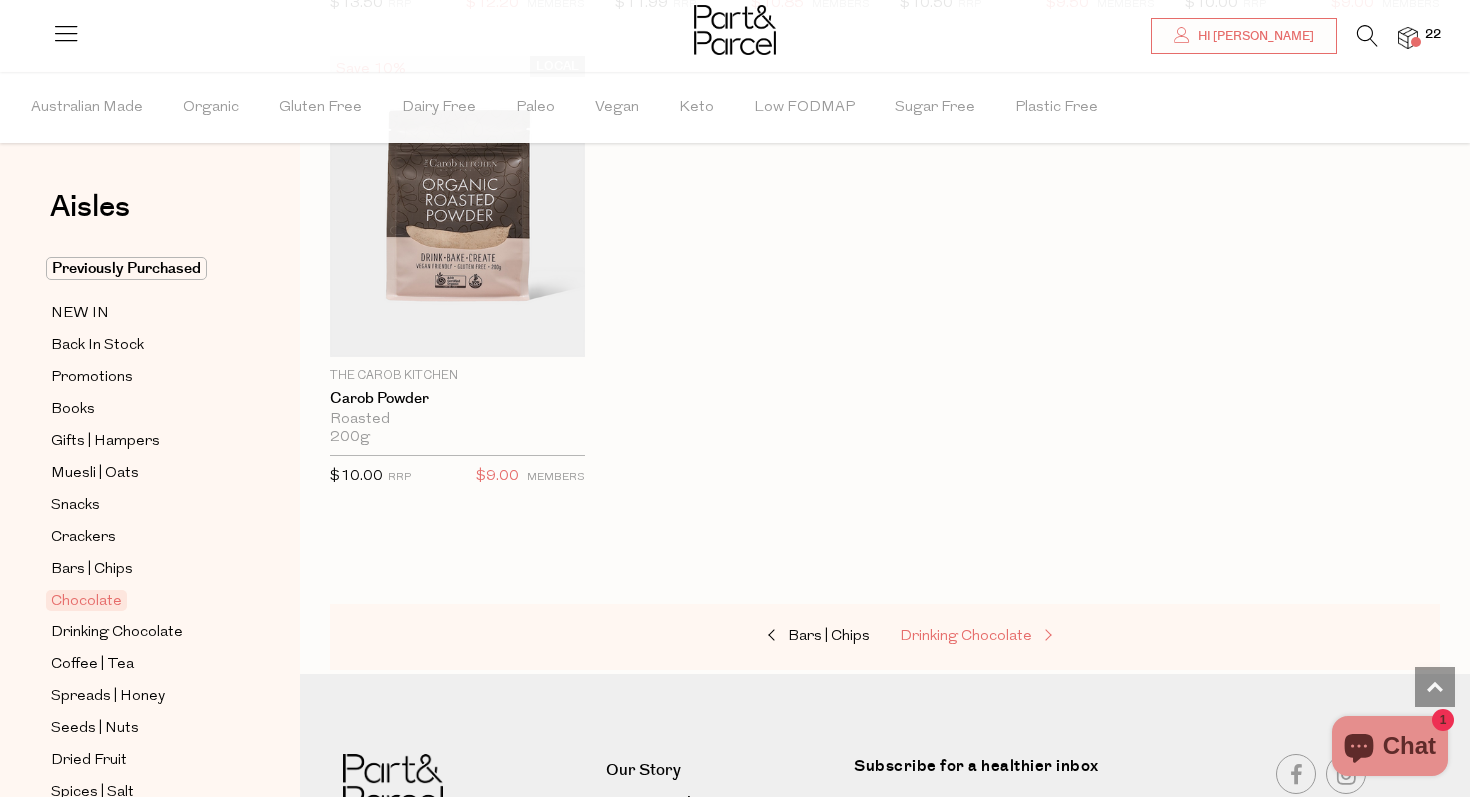 click on "Drinking Chocolate" at bounding box center [966, 636] 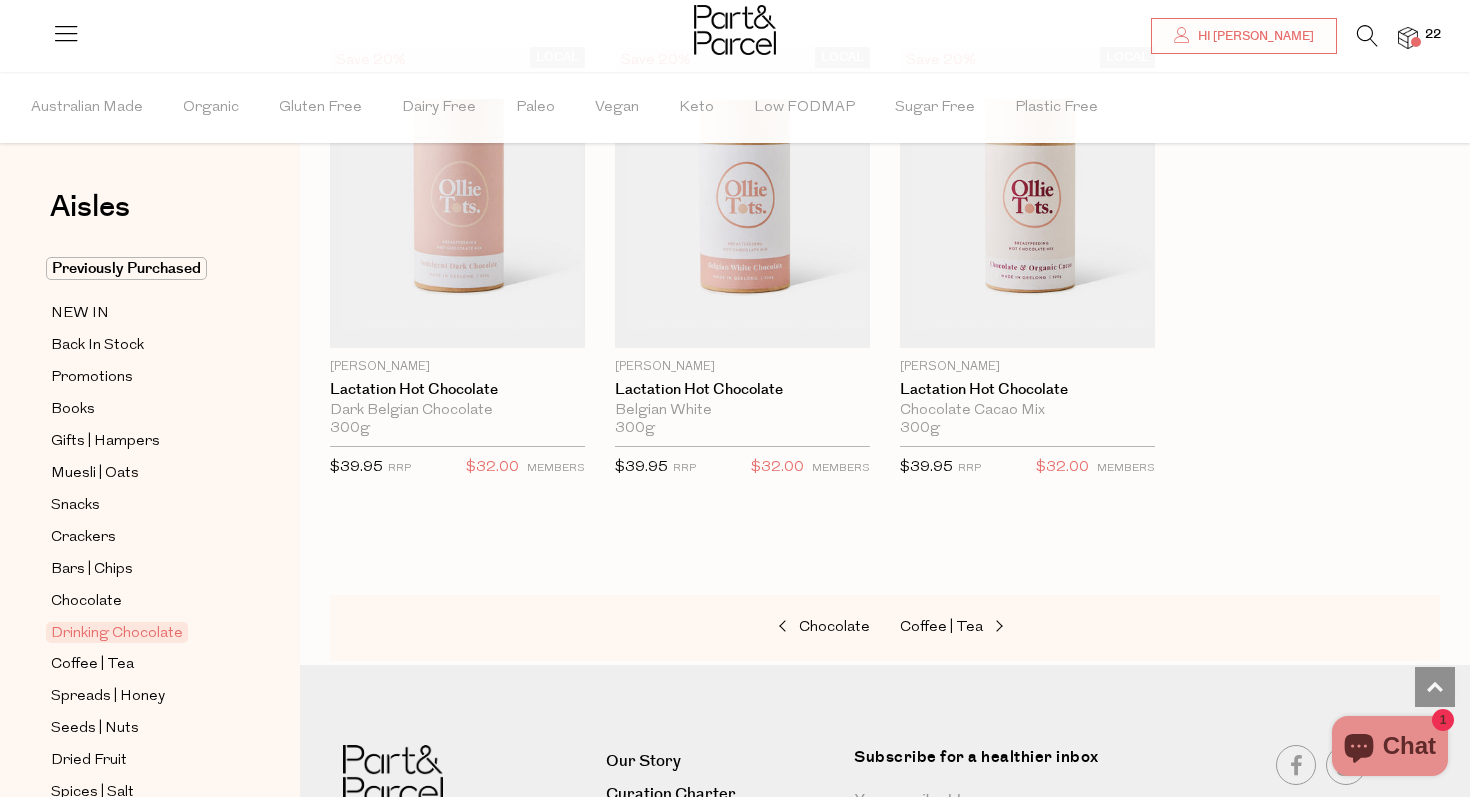 scroll, scrollTop: 2111, scrollLeft: 0, axis: vertical 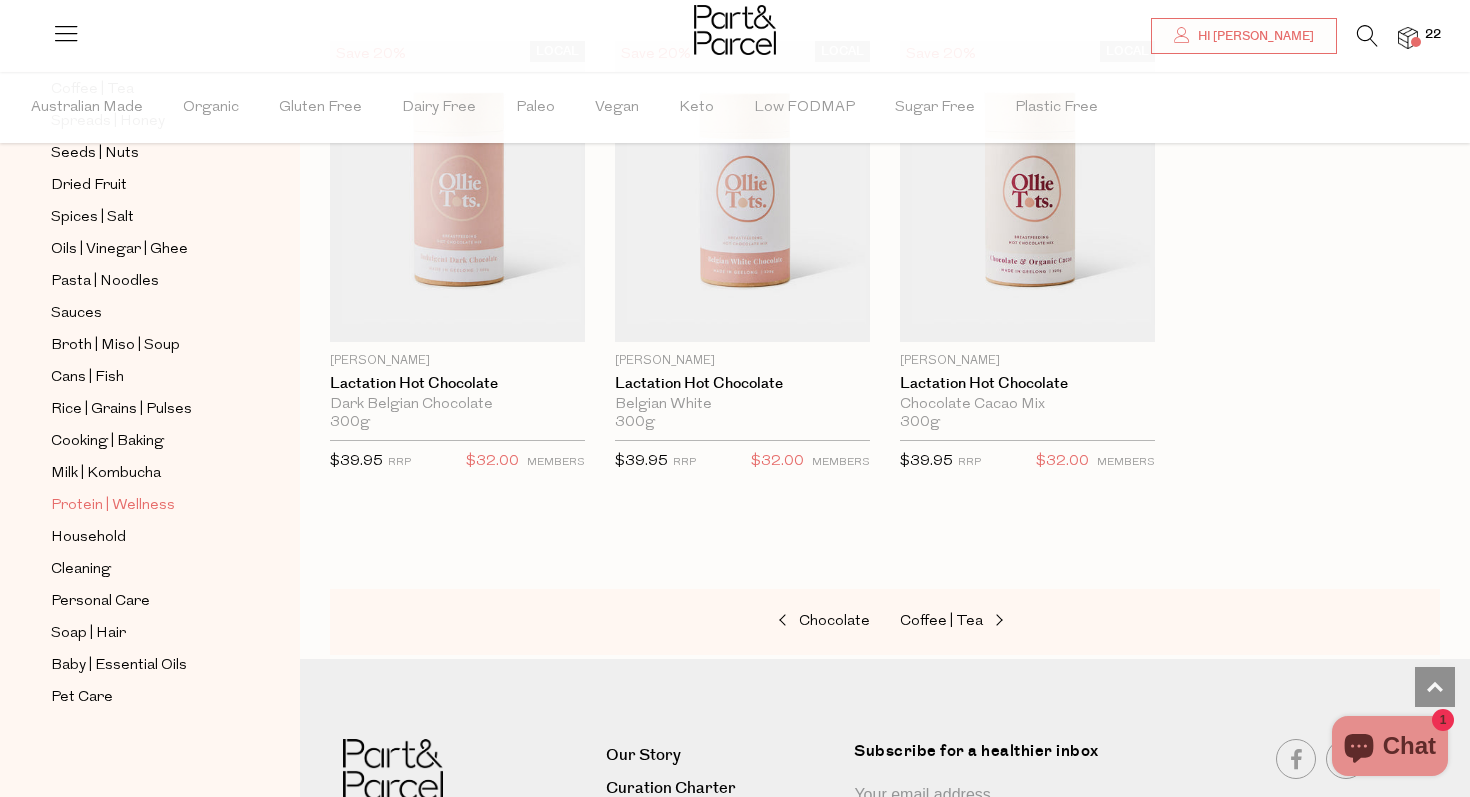 click on "Protein | Wellness" at bounding box center [113, 506] 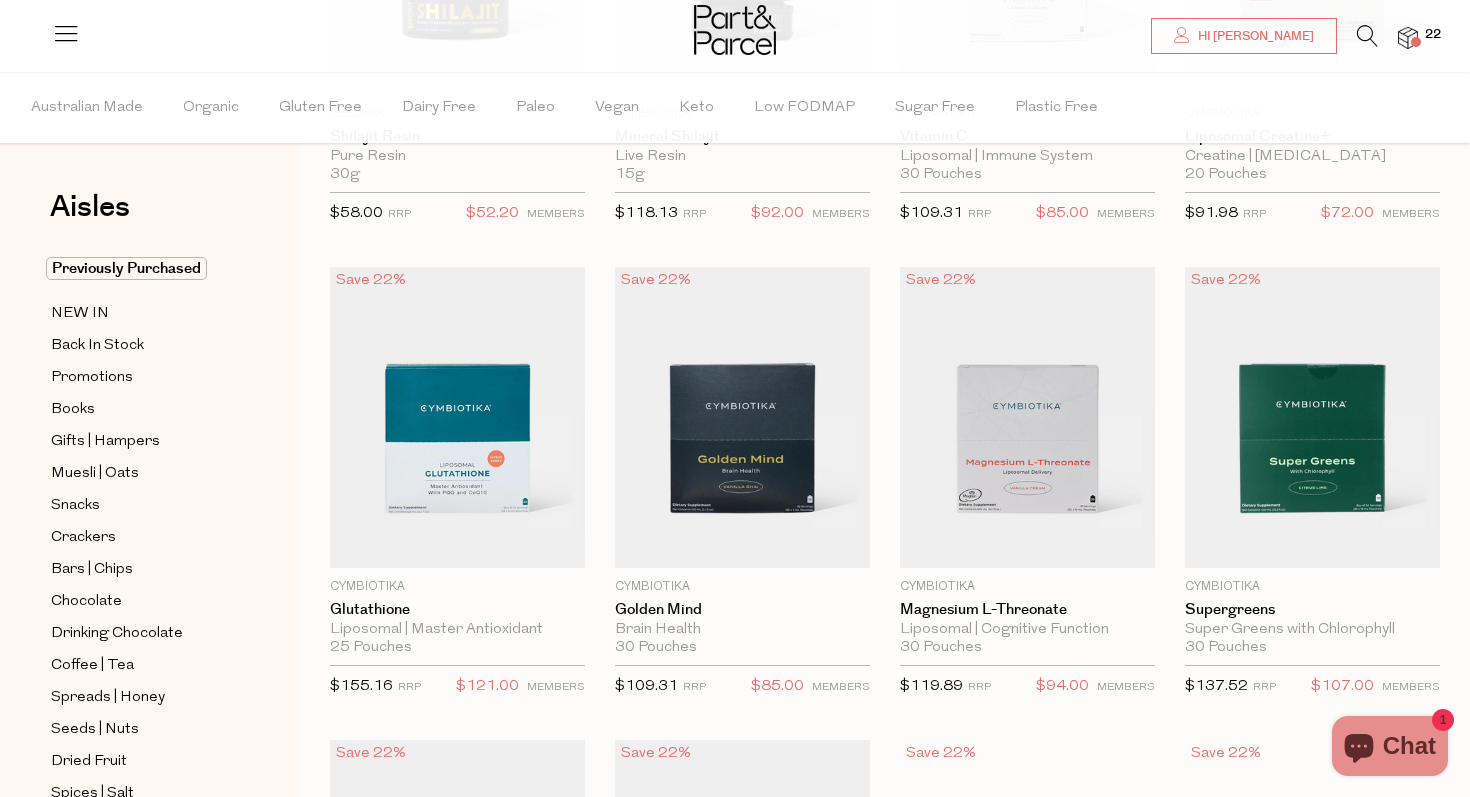 scroll, scrollTop: 7, scrollLeft: 0, axis: vertical 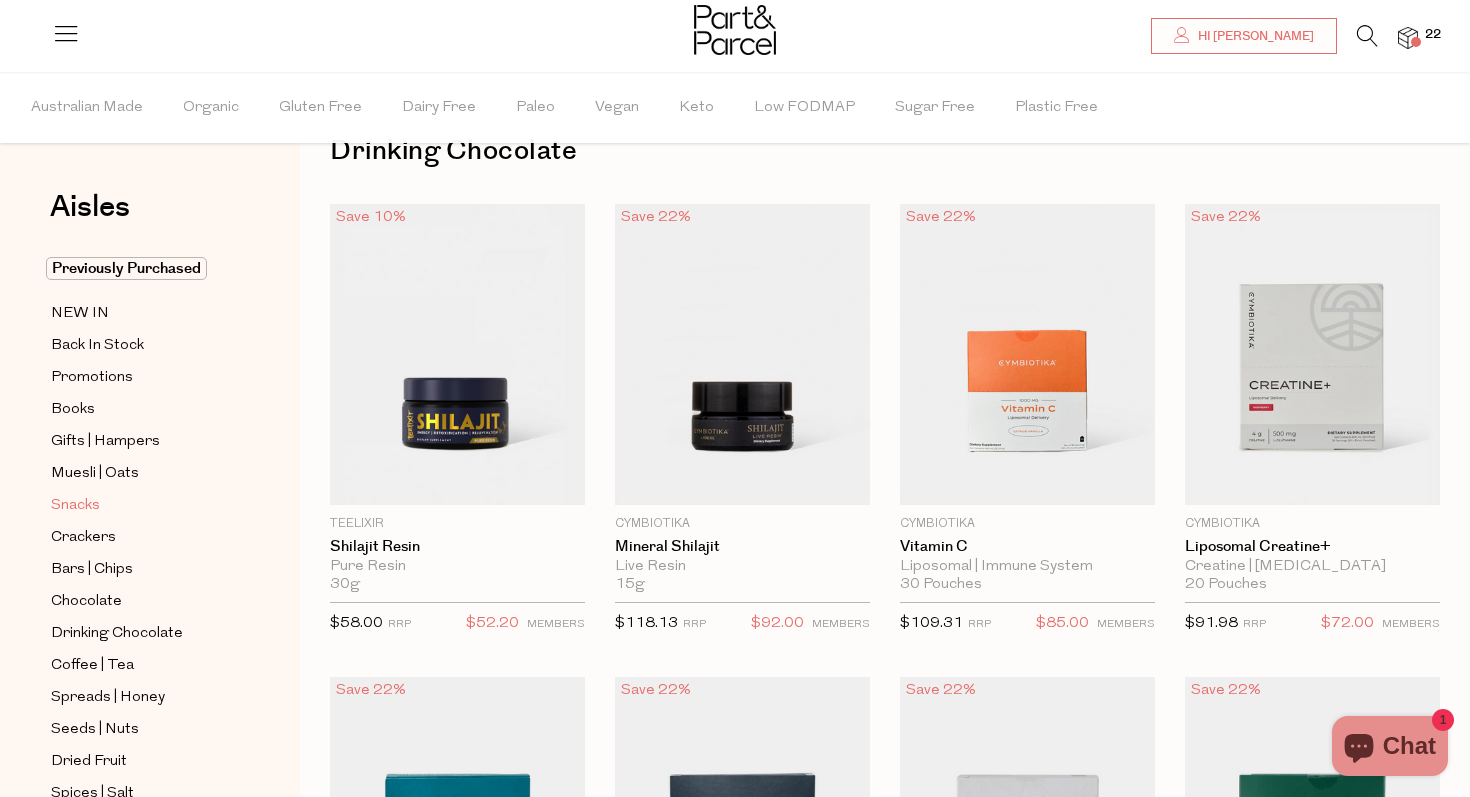 click on "Snacks" at bounding box center [142, 505] 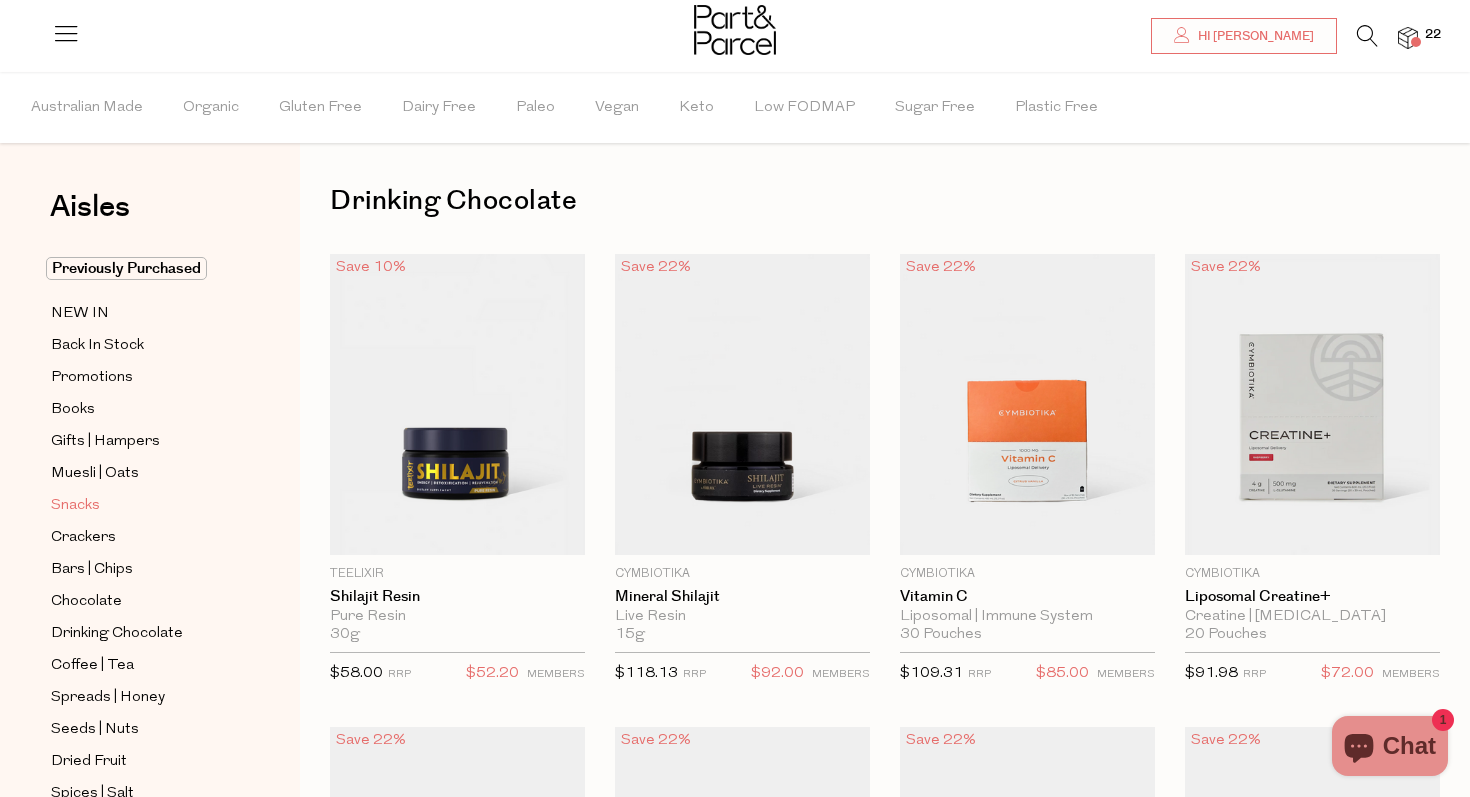 scroll, scrollTop: 0, scrollLeft: 0, axis: both 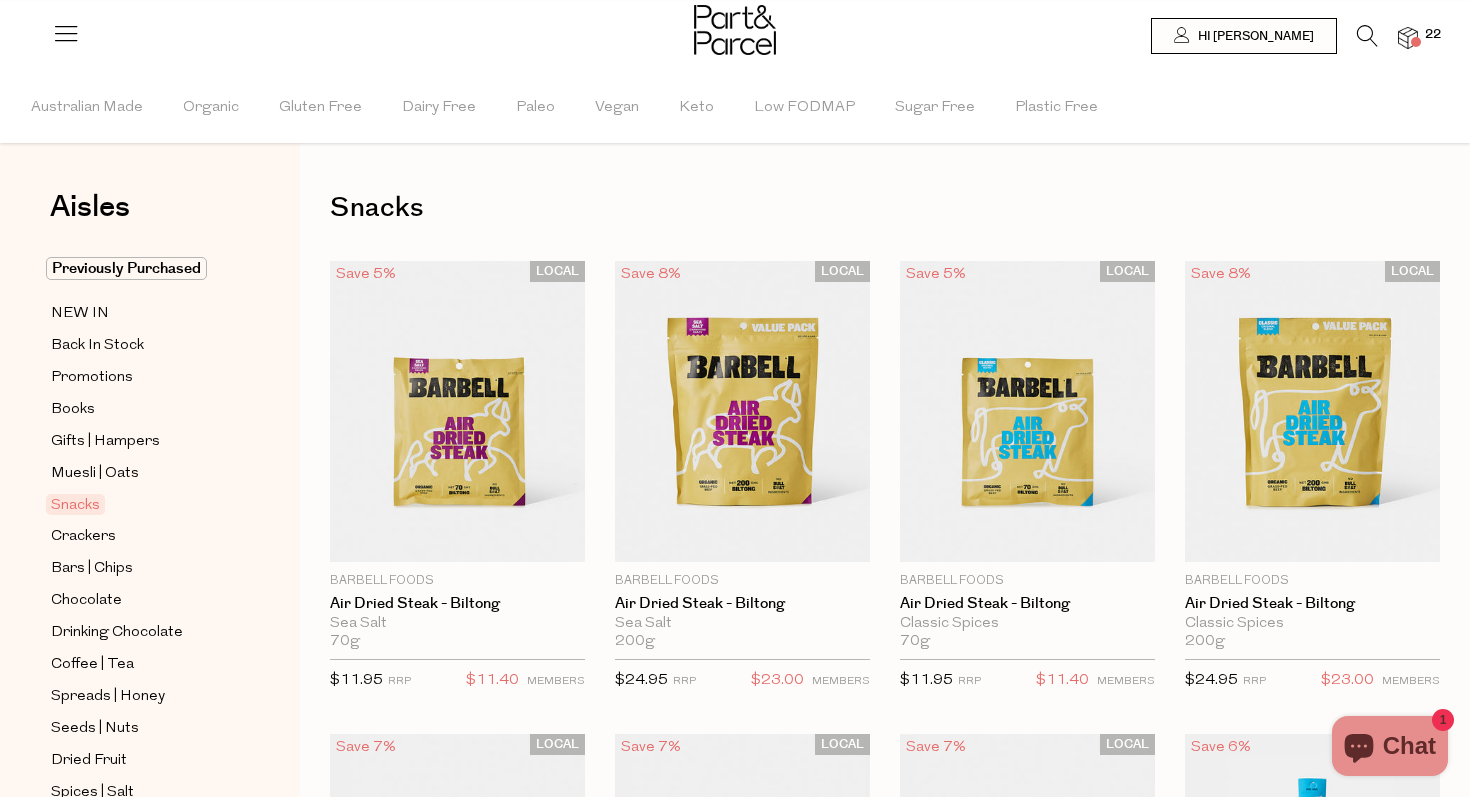 type on "5" 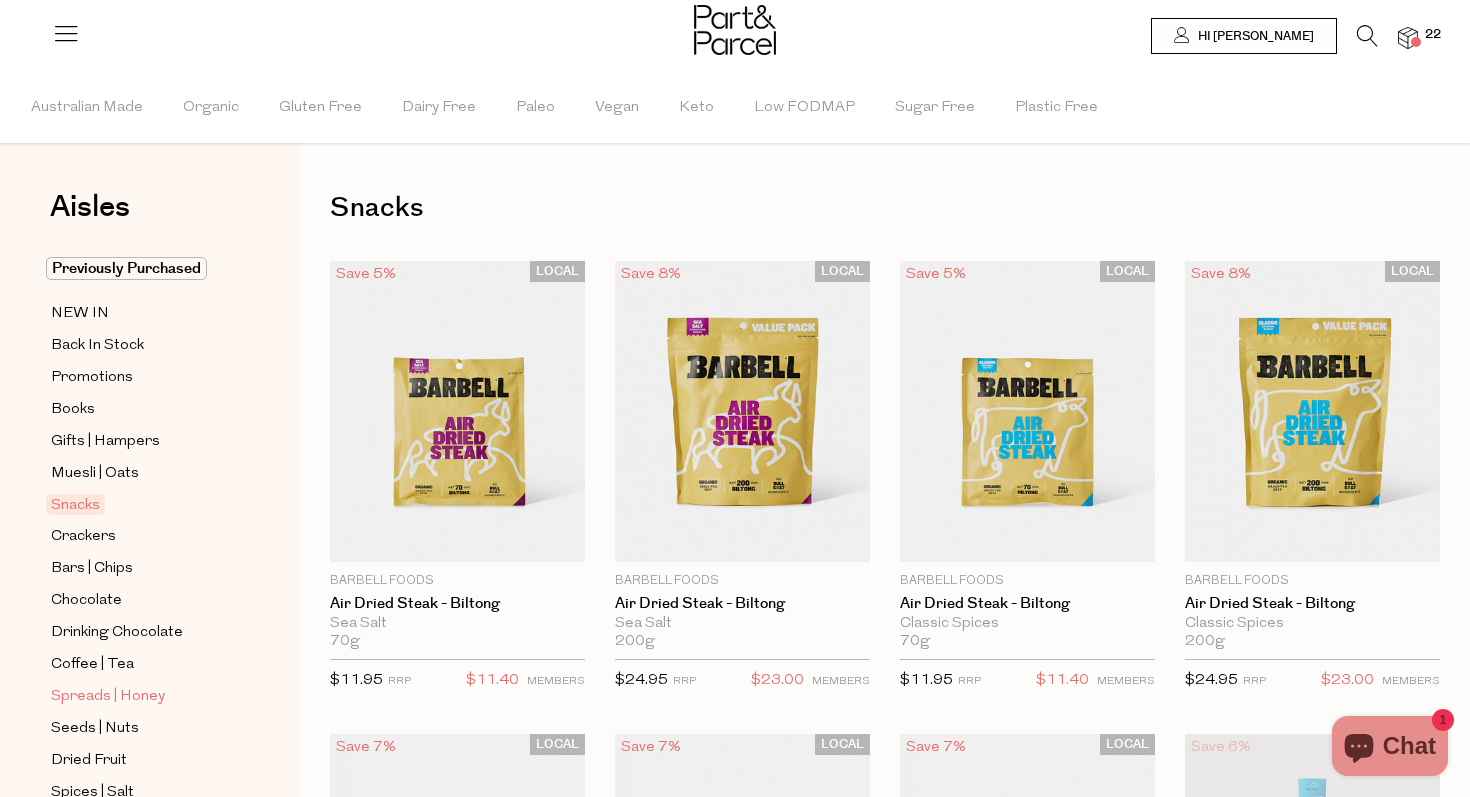 scroll, scrollTop: 575, scrollLeft: 0, axis: vertical 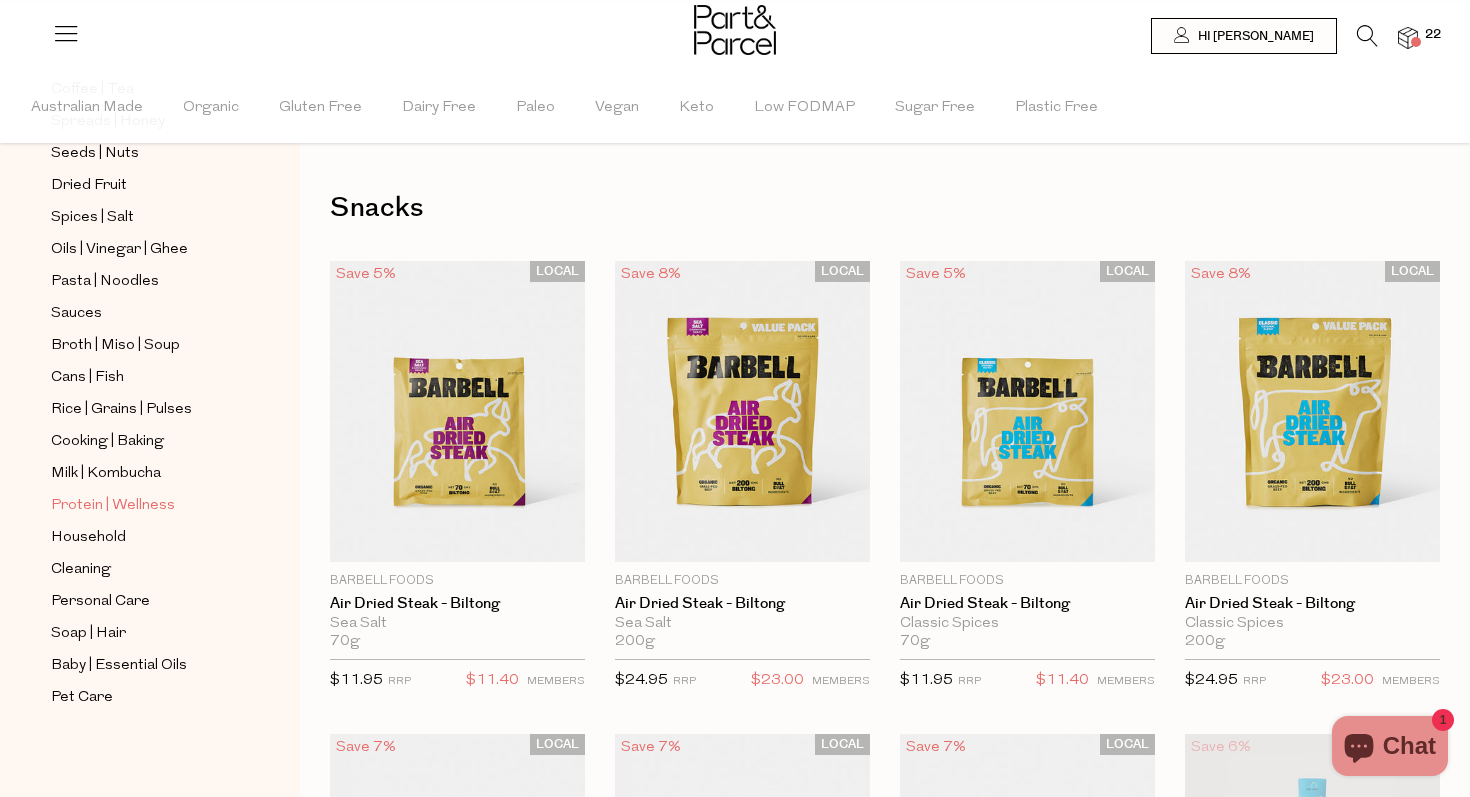 click on "Protein | Wellness" at bounding box center [113, 506] 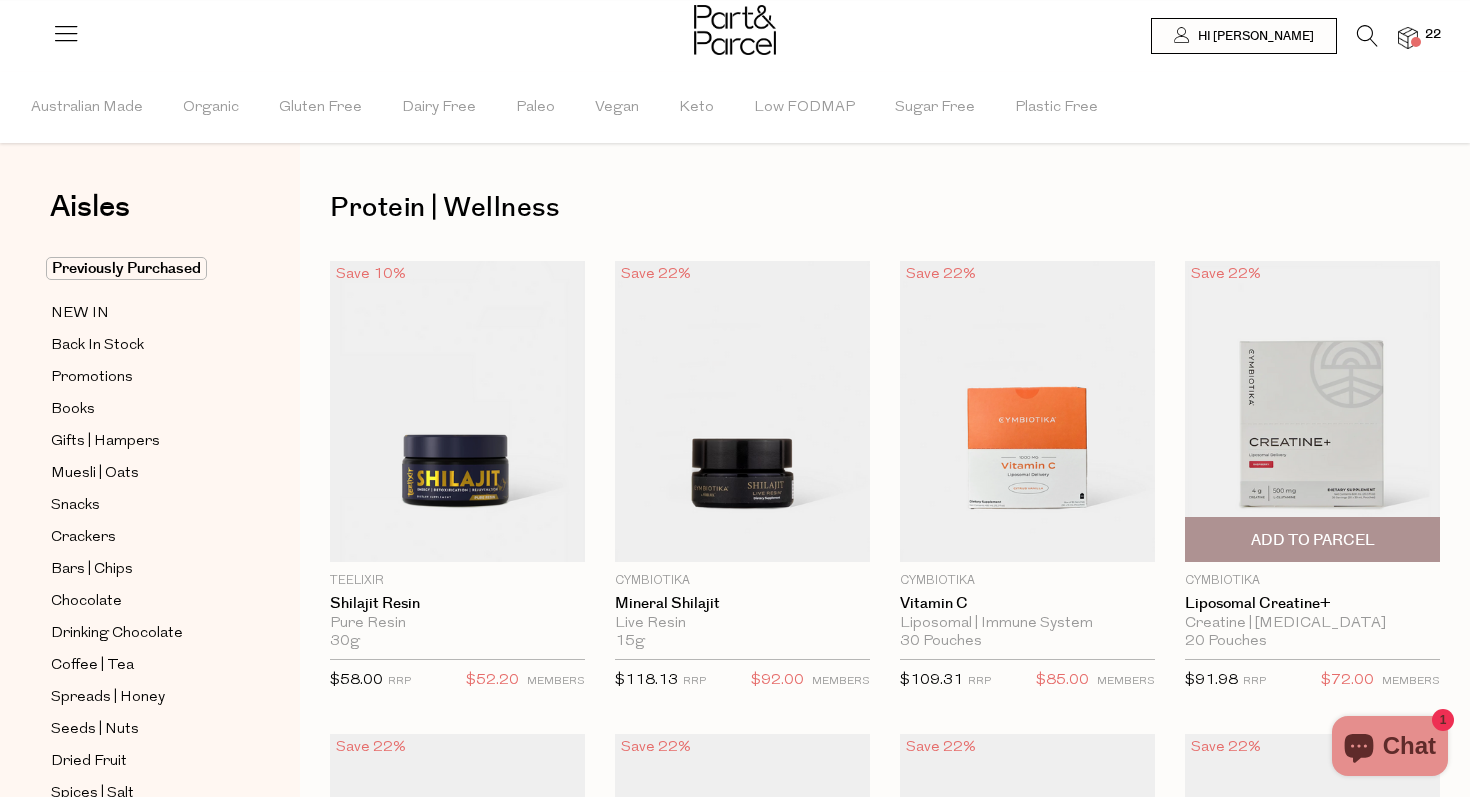 click on "Add To Parcel" at bounding box center (1313, 540) 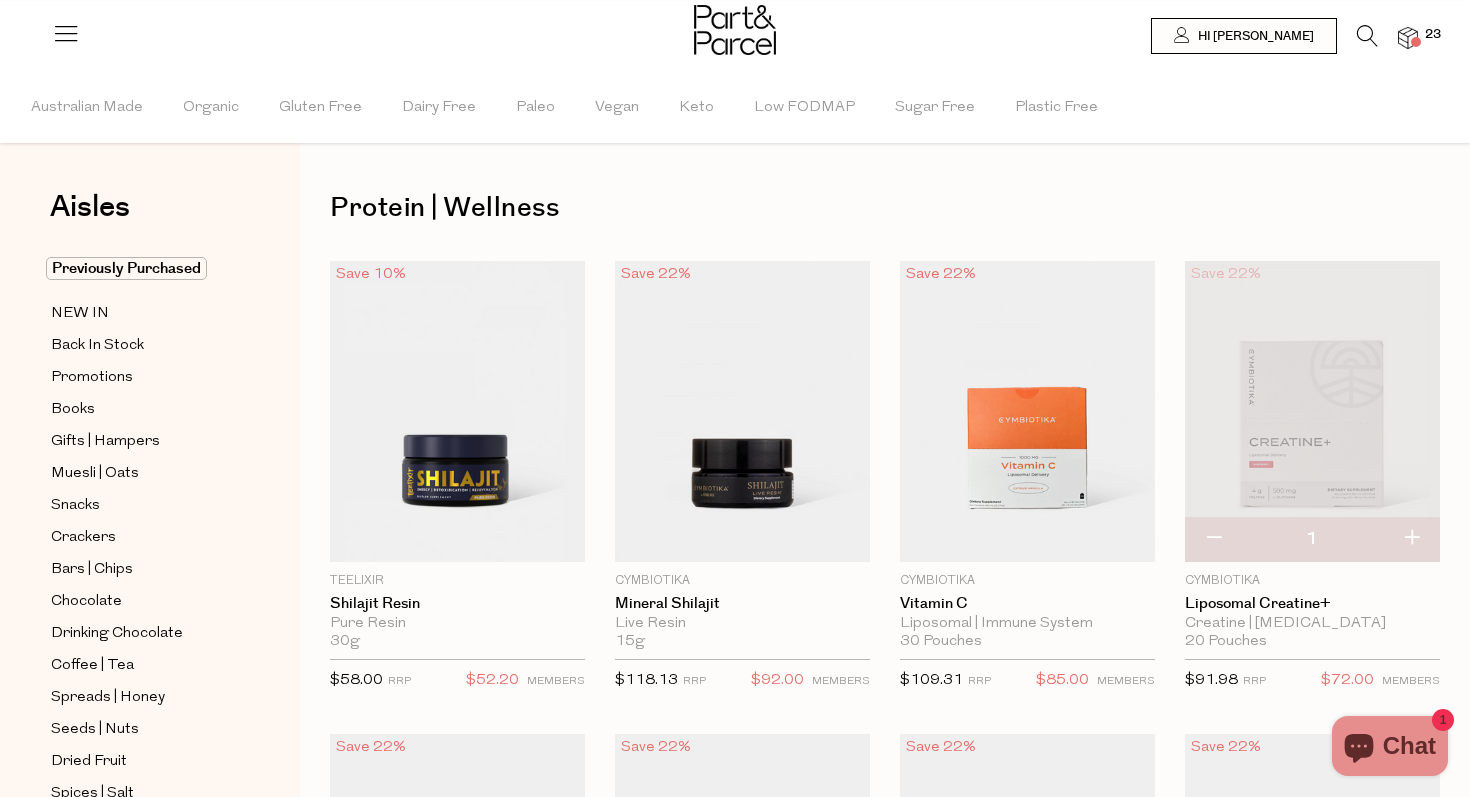drag, startPoint x: 1176, startPoint y: 603, endPoint x: 1363, endPoint y: 626, distance: 188.40913 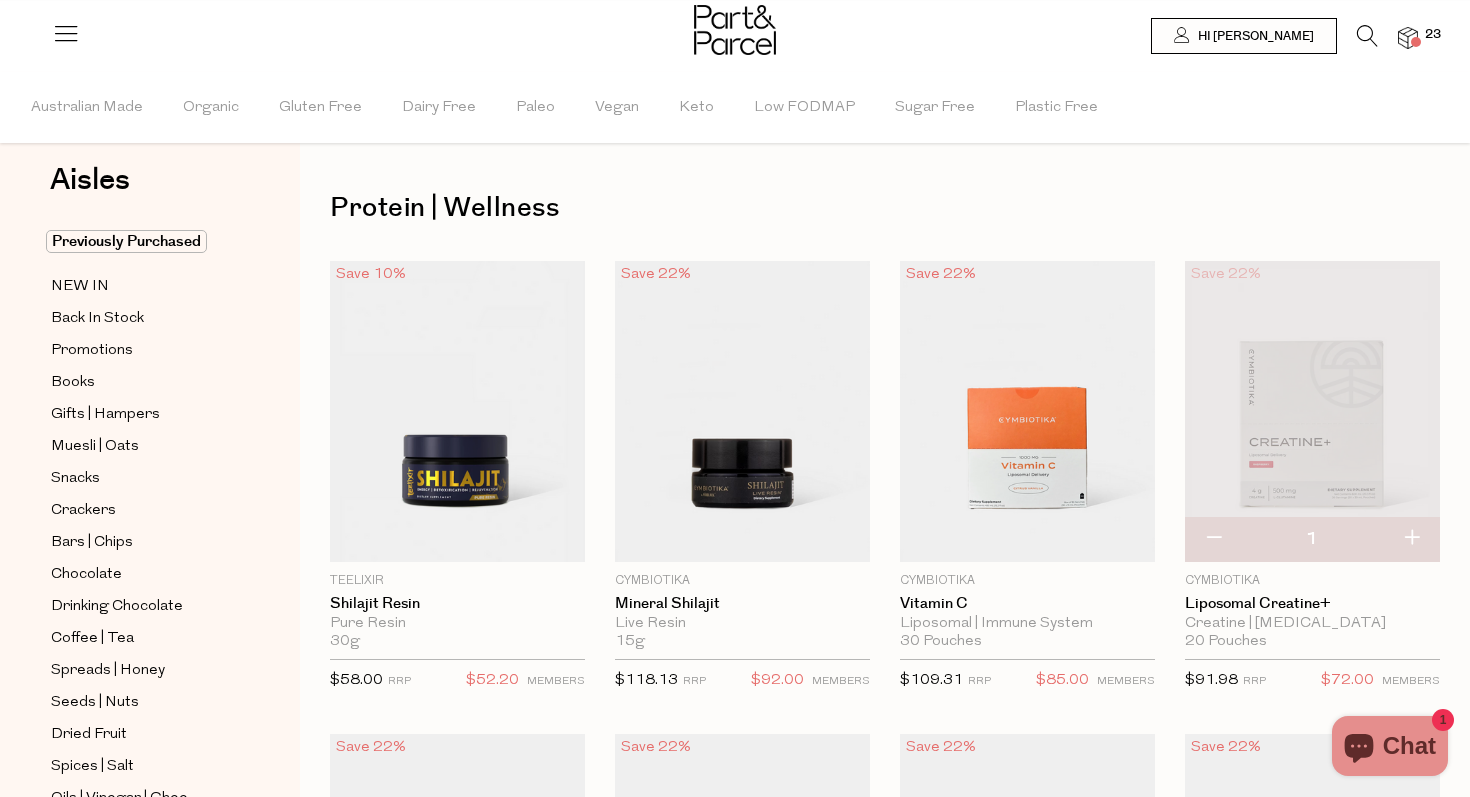 scroll, scrollTop: 33, scrollLeft: 0, axis: vertical 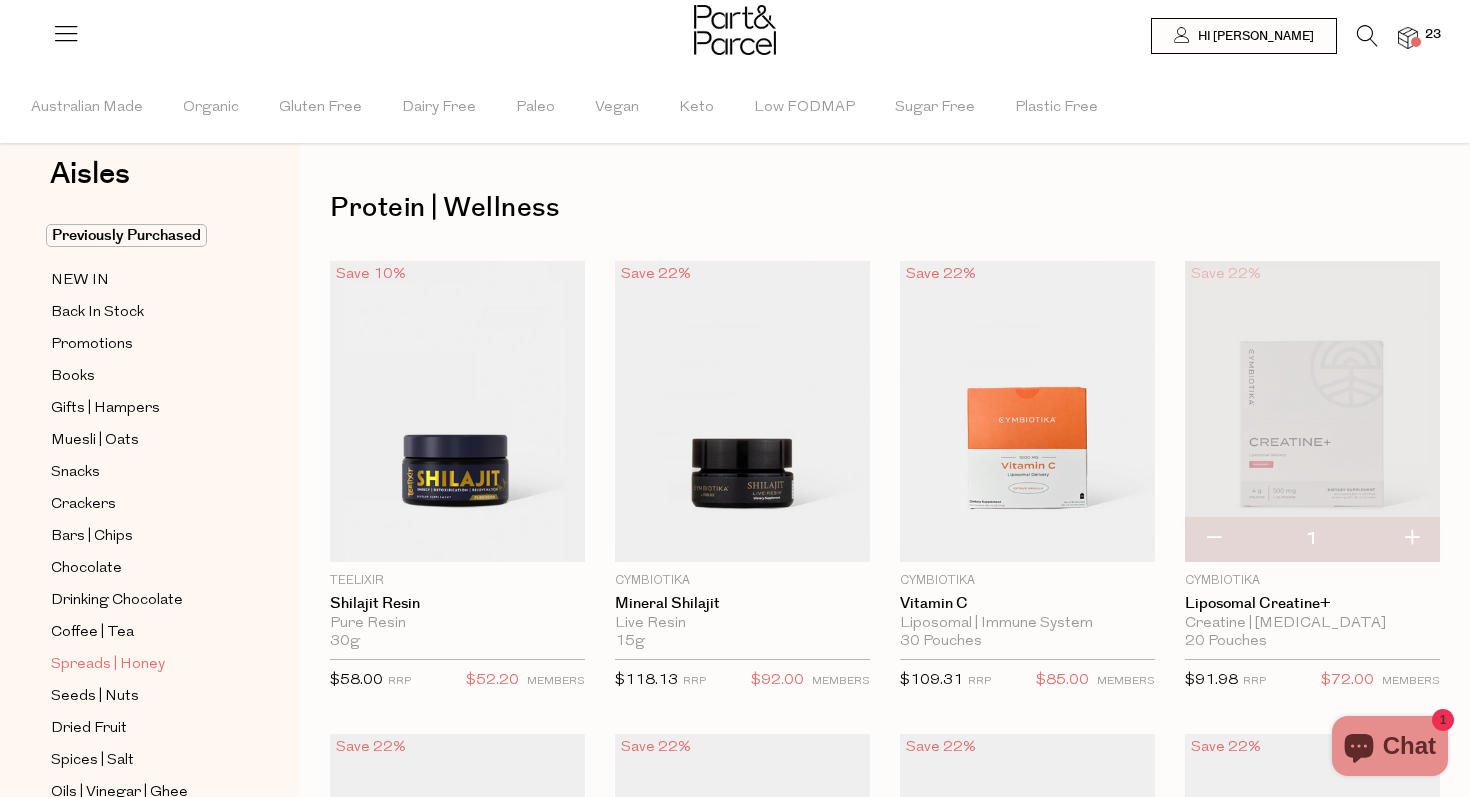 click on "Spreads | Honey" at bounding box center (108, 665) 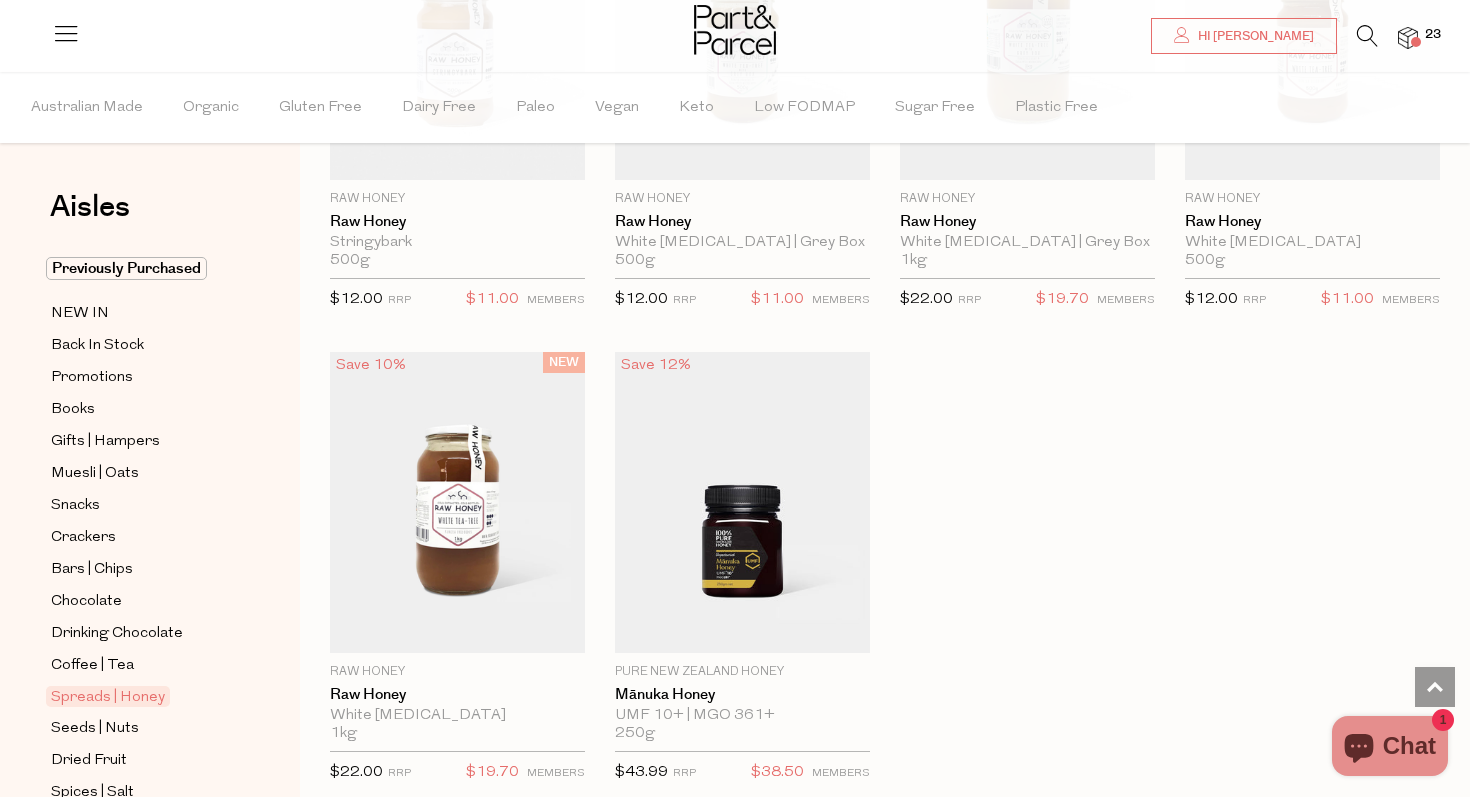 scroll, scrollTop: 5592, scrollLeft: 0, axis: vertical 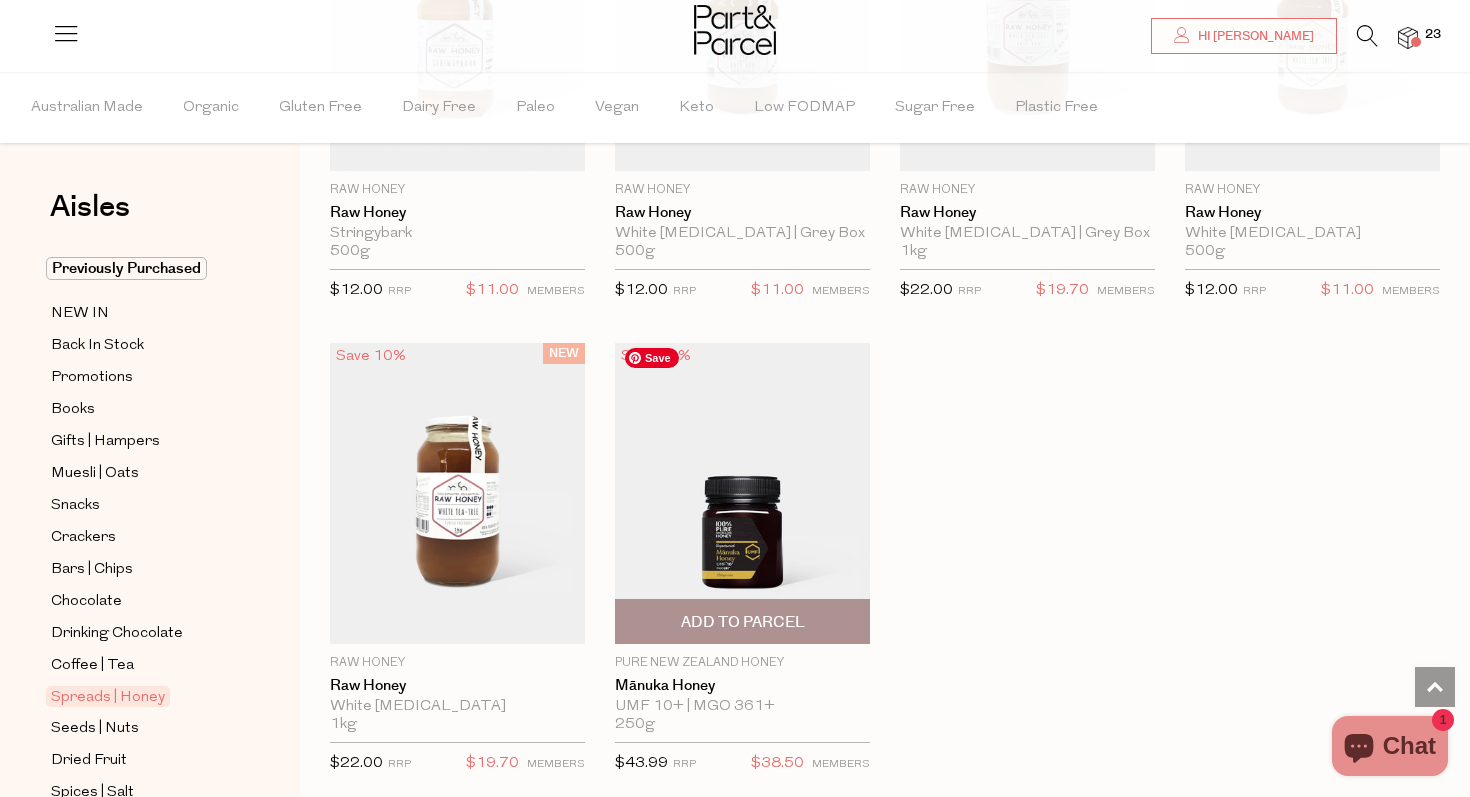 click at bounding box center [742, 493] 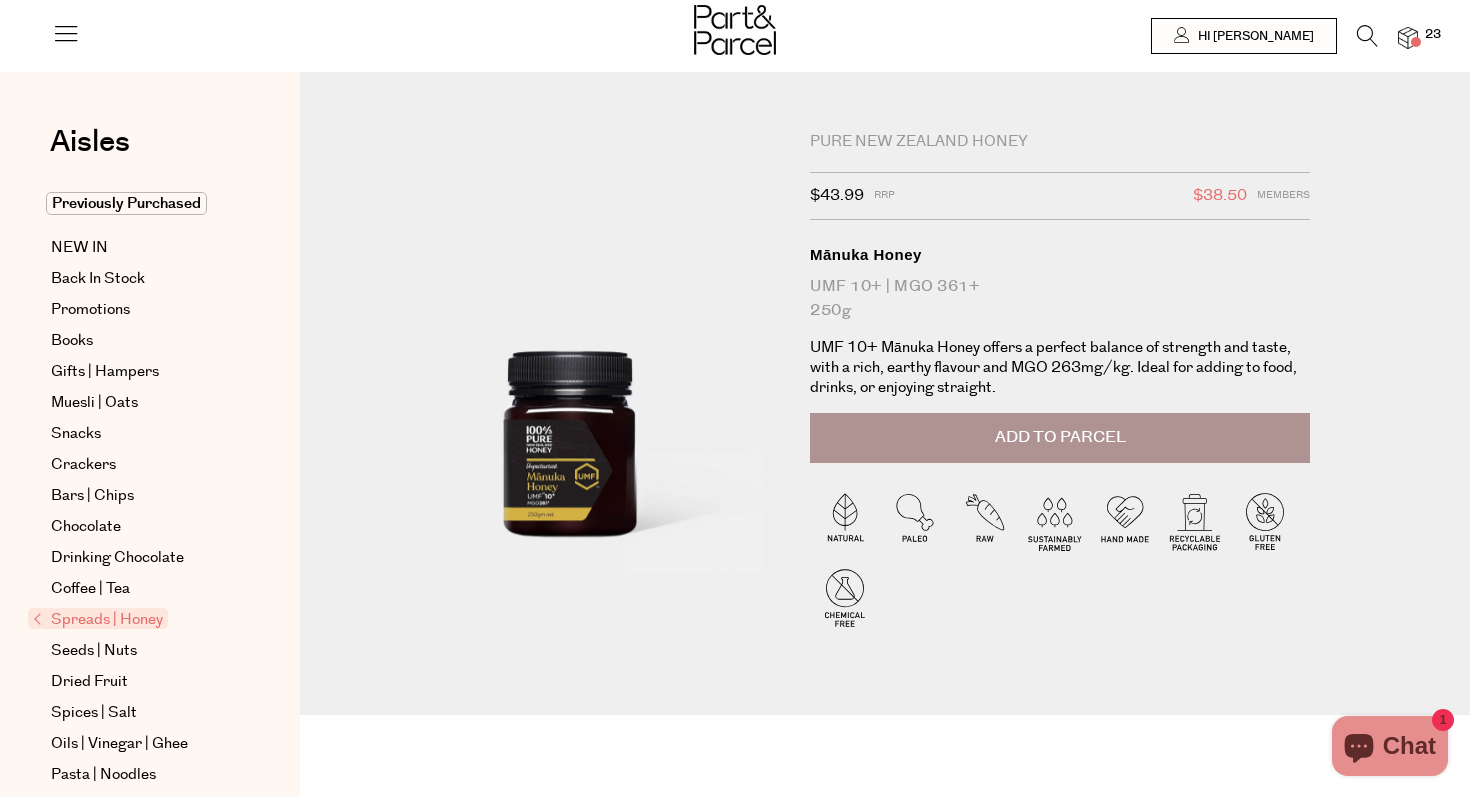 scroll, scrollTop: 0, scrollLeft: 0, axis: both 